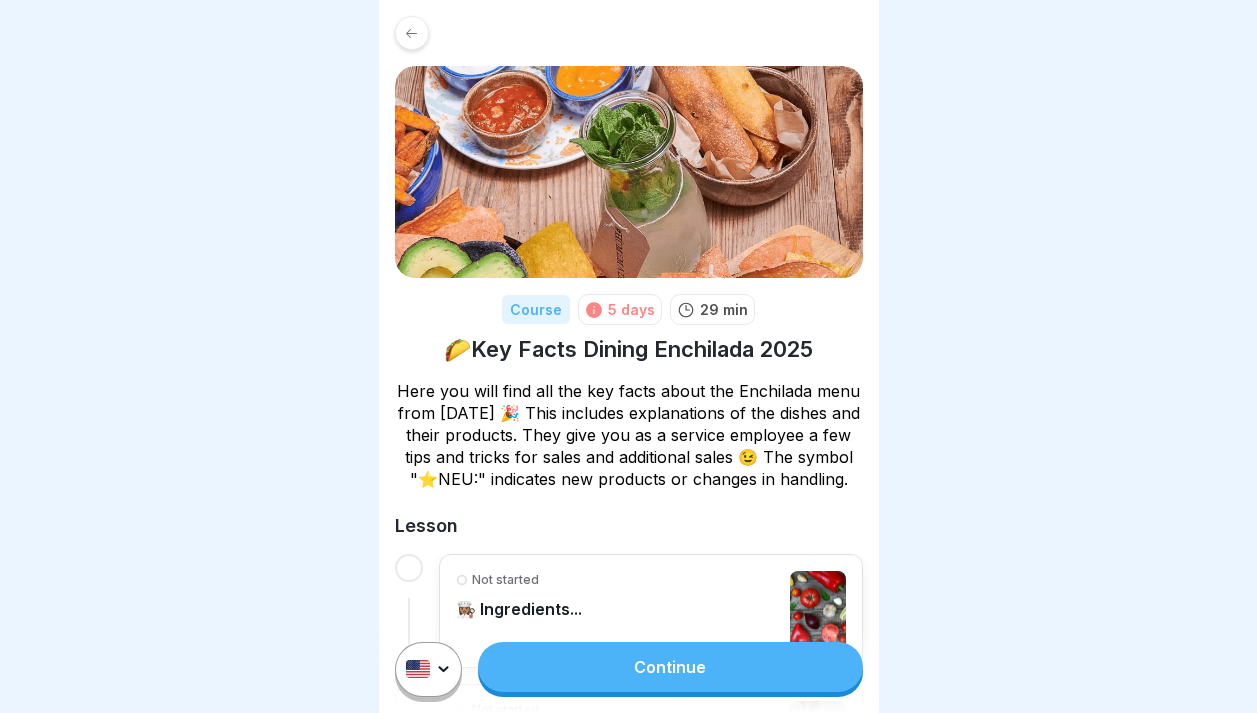 scroll, scrollTop: 0, scrollLeft: 0, axis: both 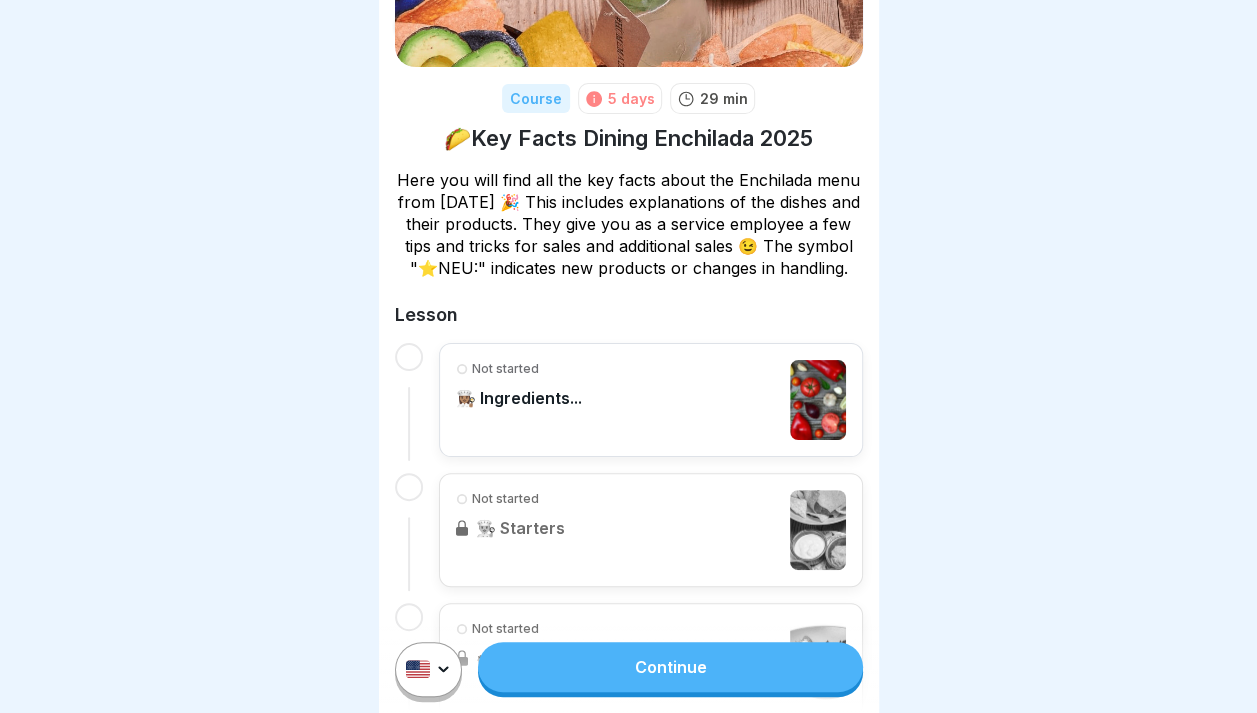 click on "Not started 👩🏽‍🍳 Ingredients..." at bounding box center [651, 400] 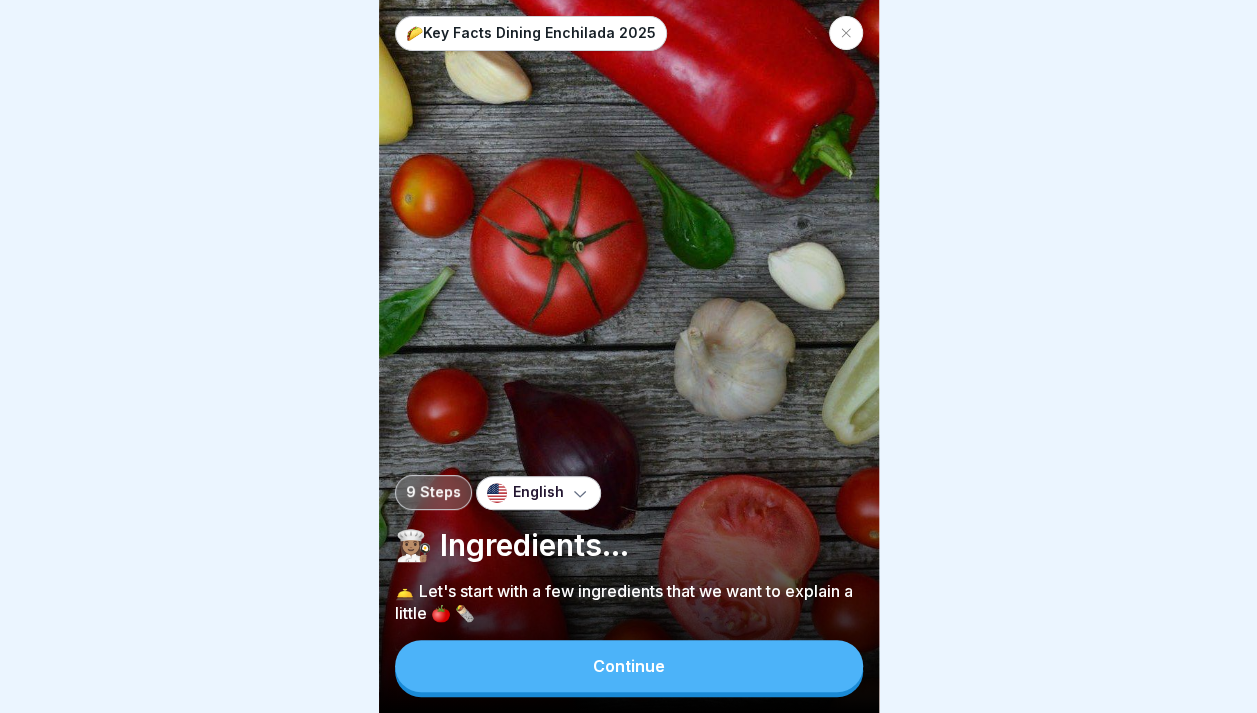 scroll, scrollTop: 0, scrollLeft: 0, axis: both 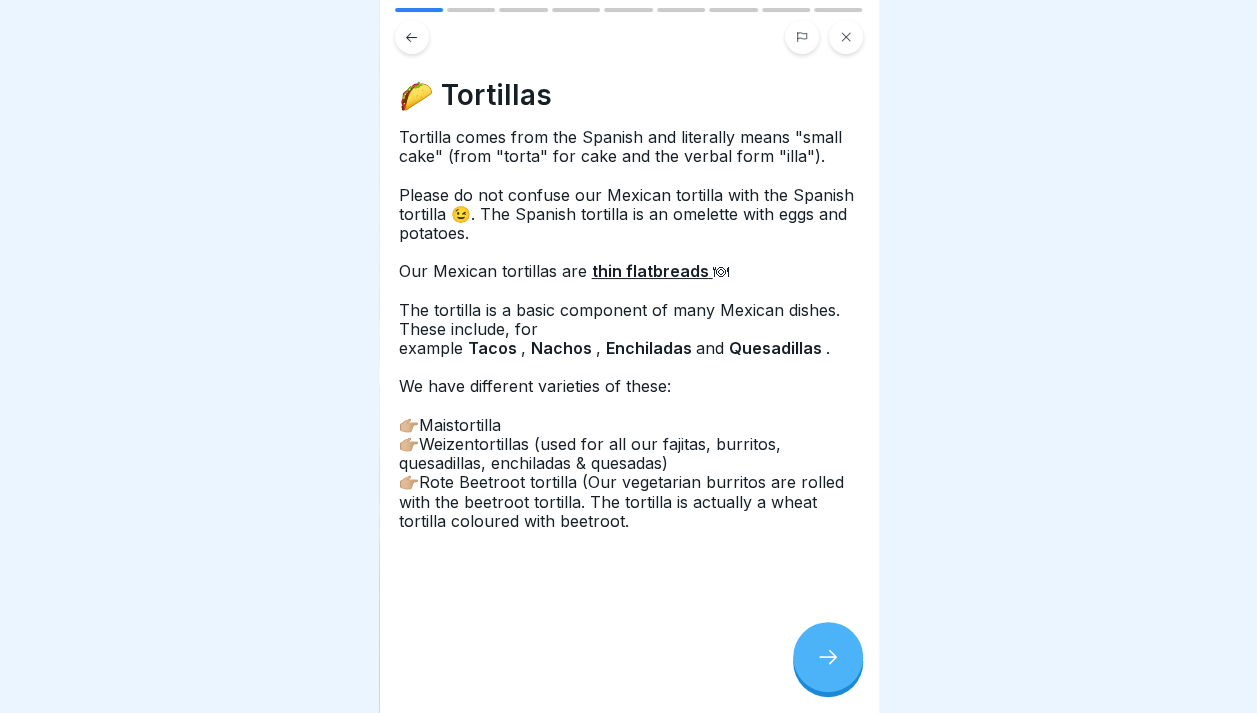 click 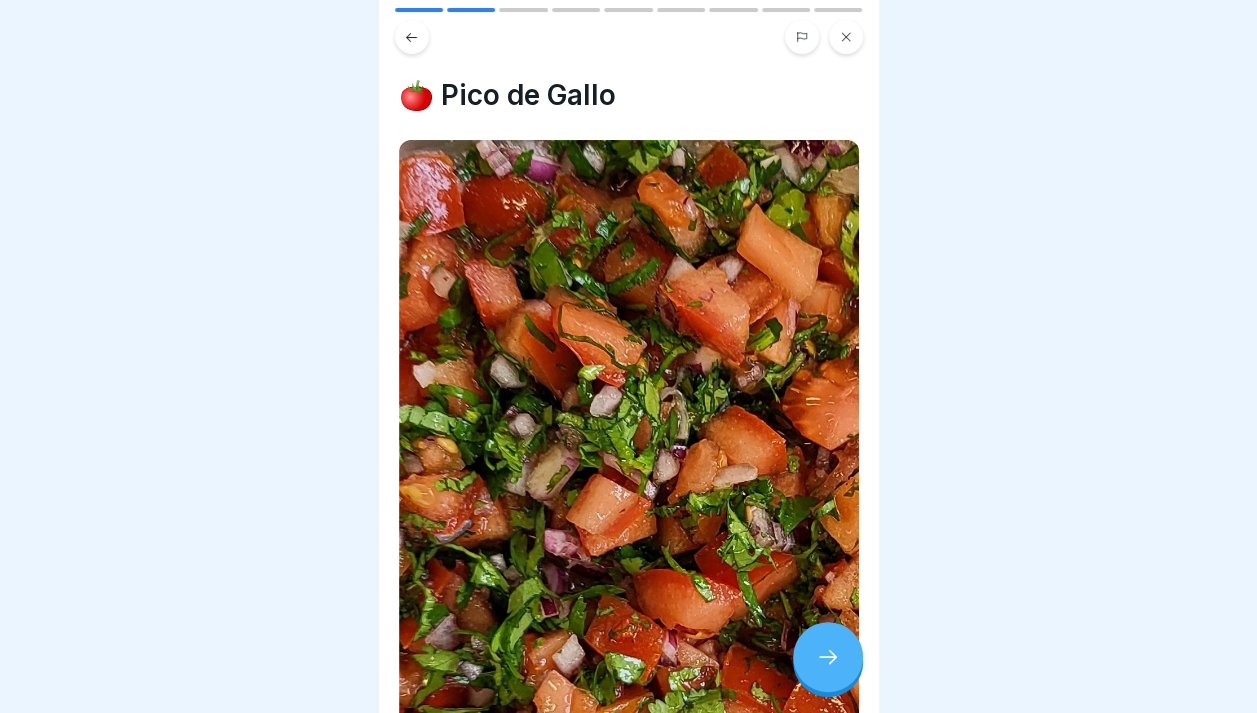 click 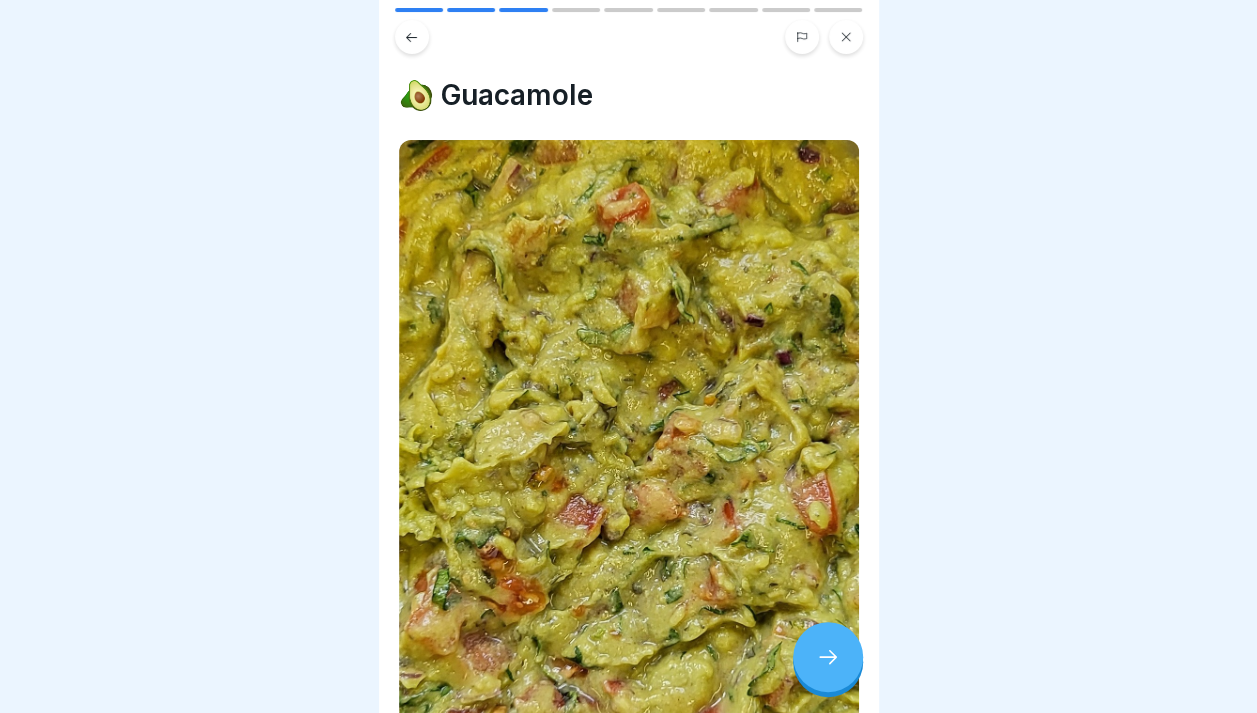 click 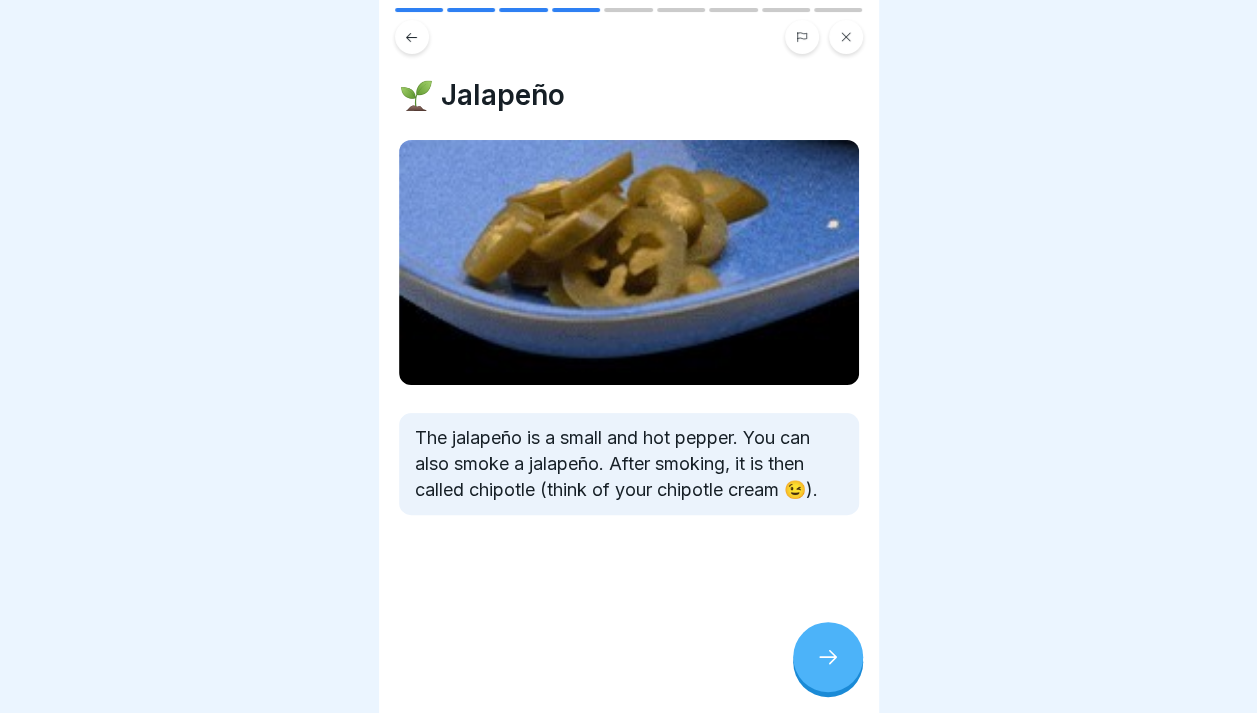click 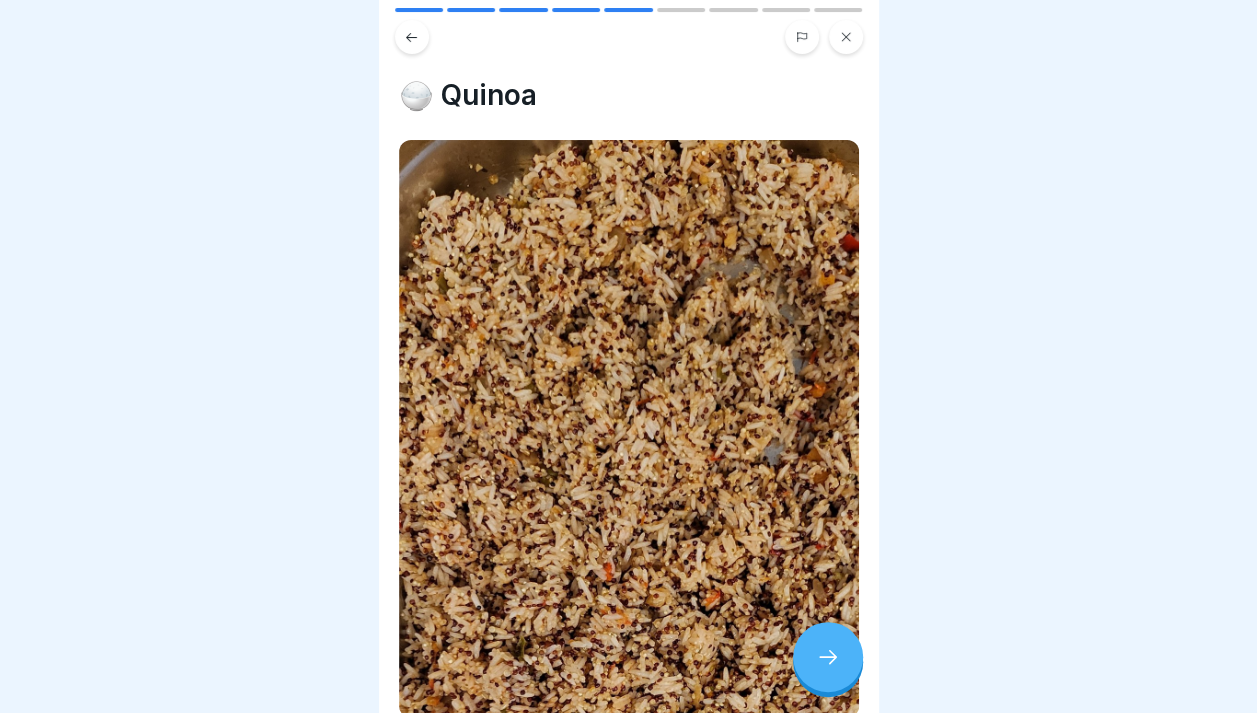 click 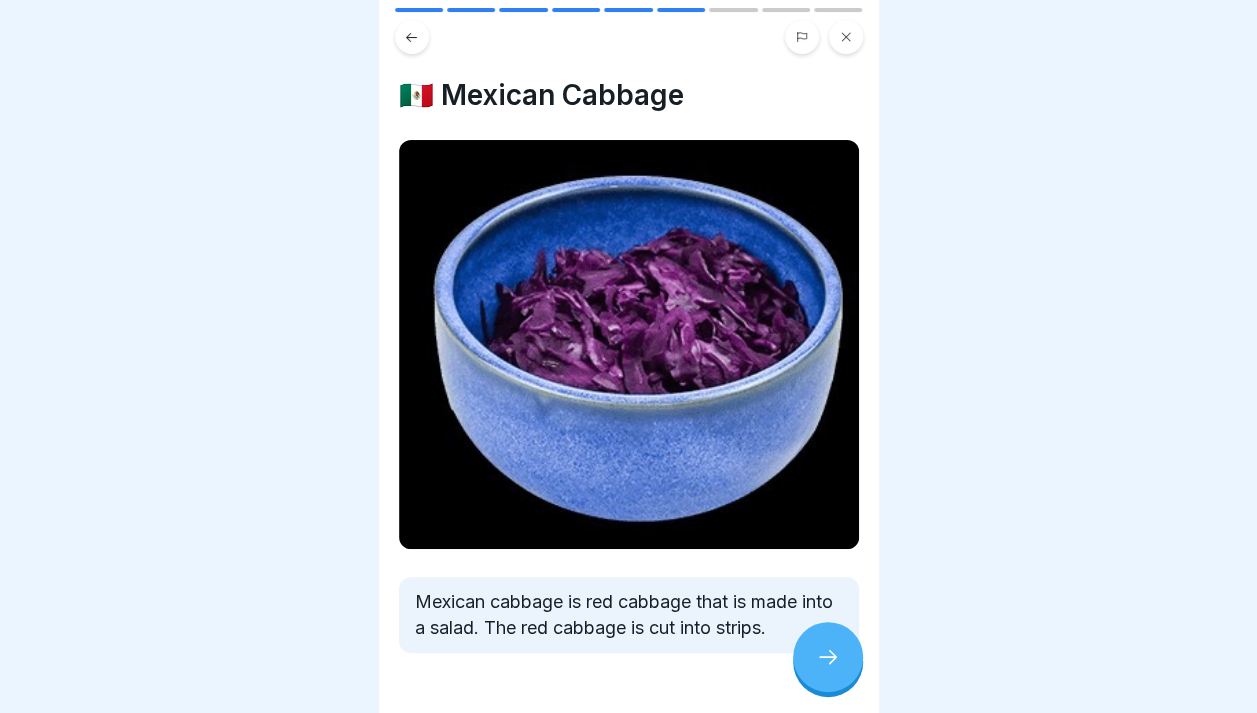 click 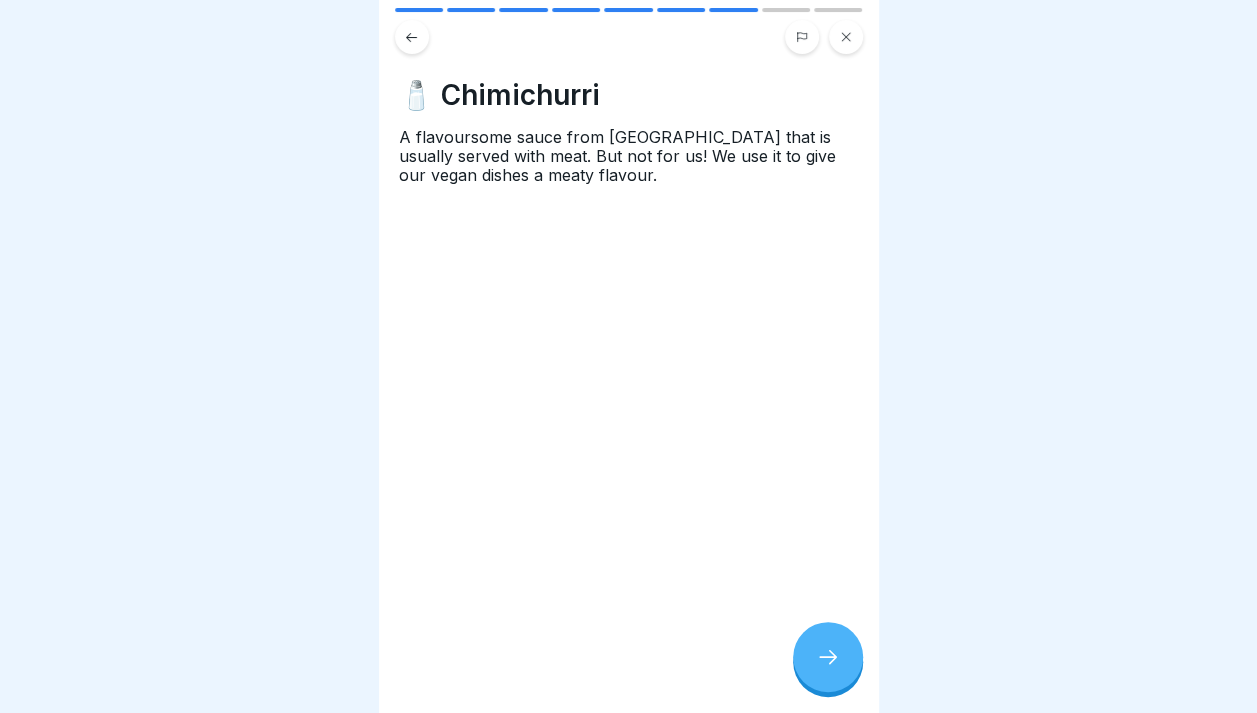 click 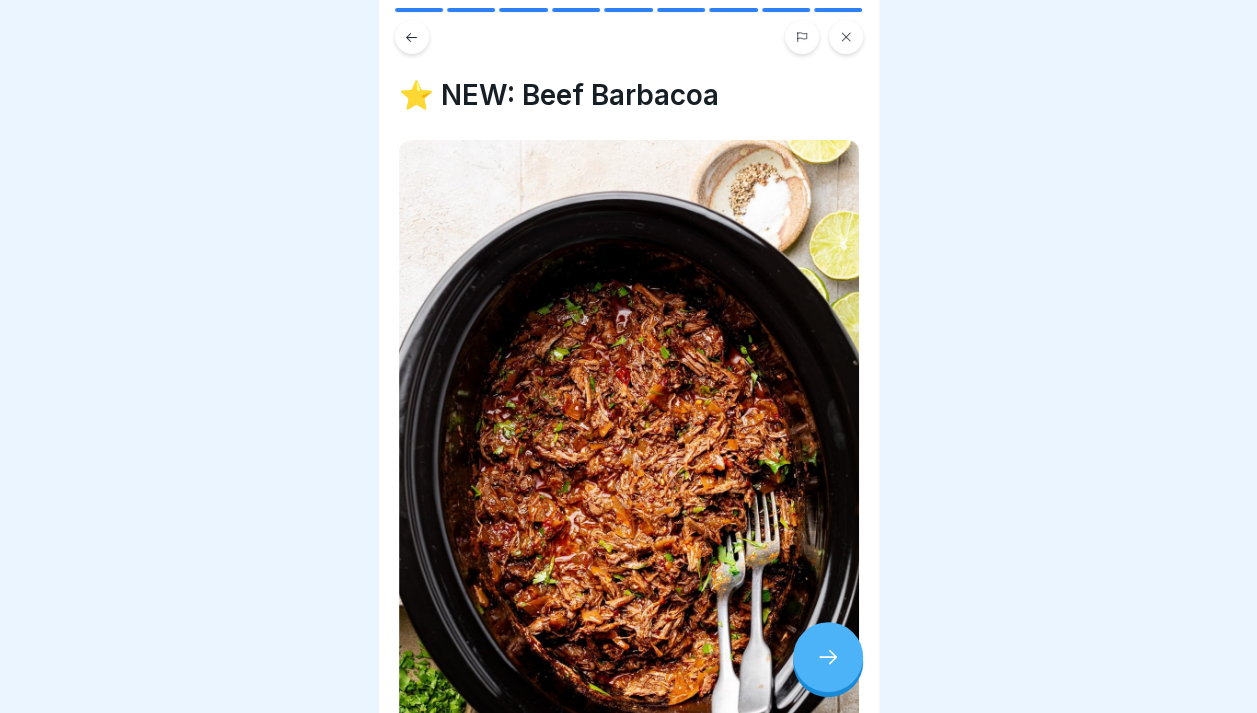 click 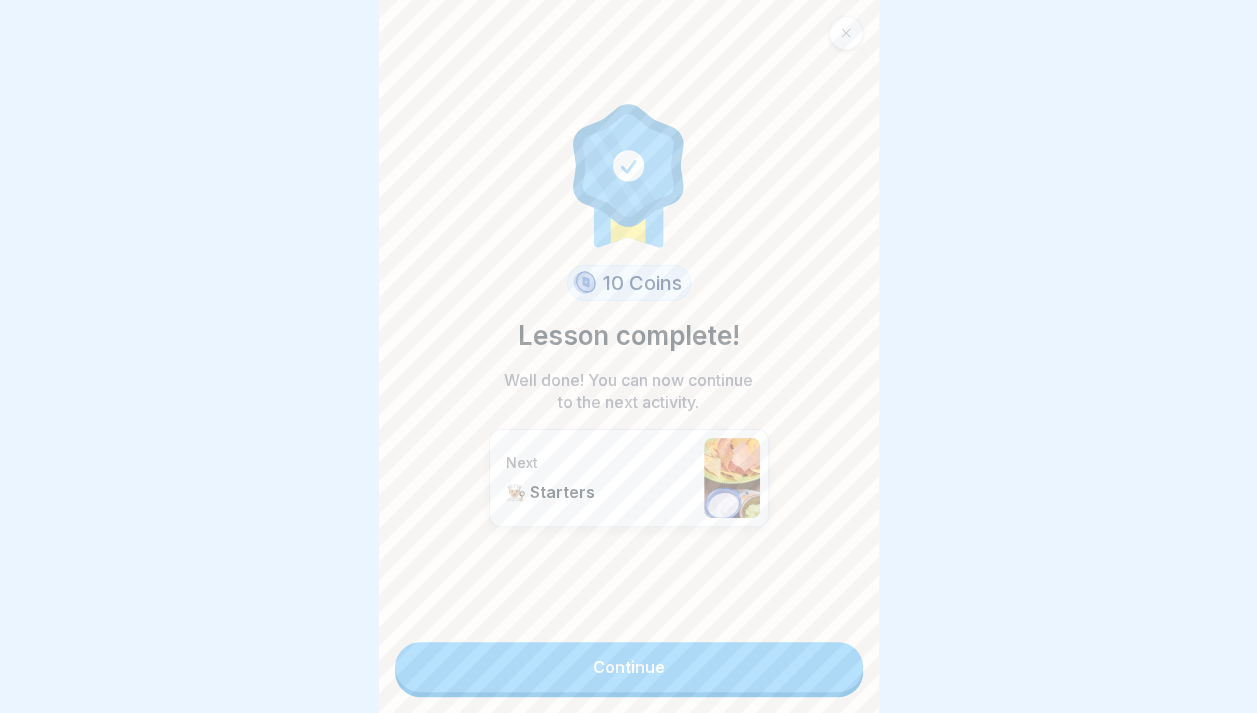 click on "Continue" at bounding box center [629, 667] 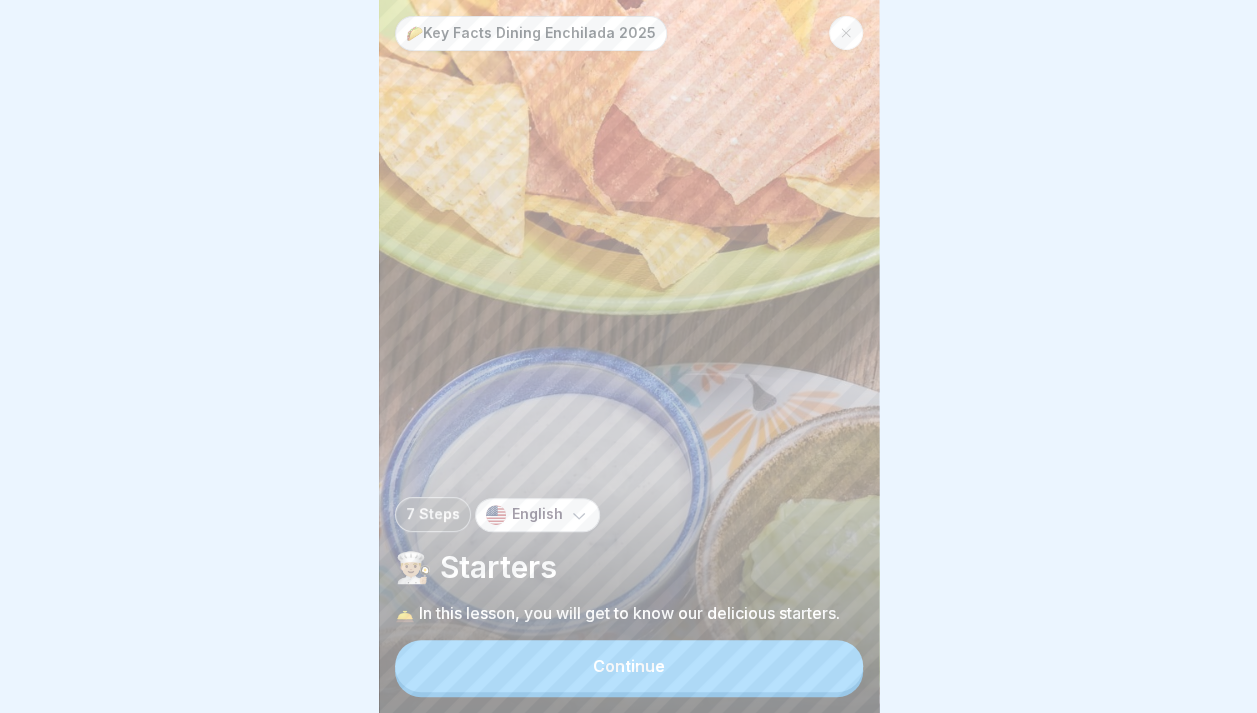 click on "Continue" at bounding box center (629, 666) 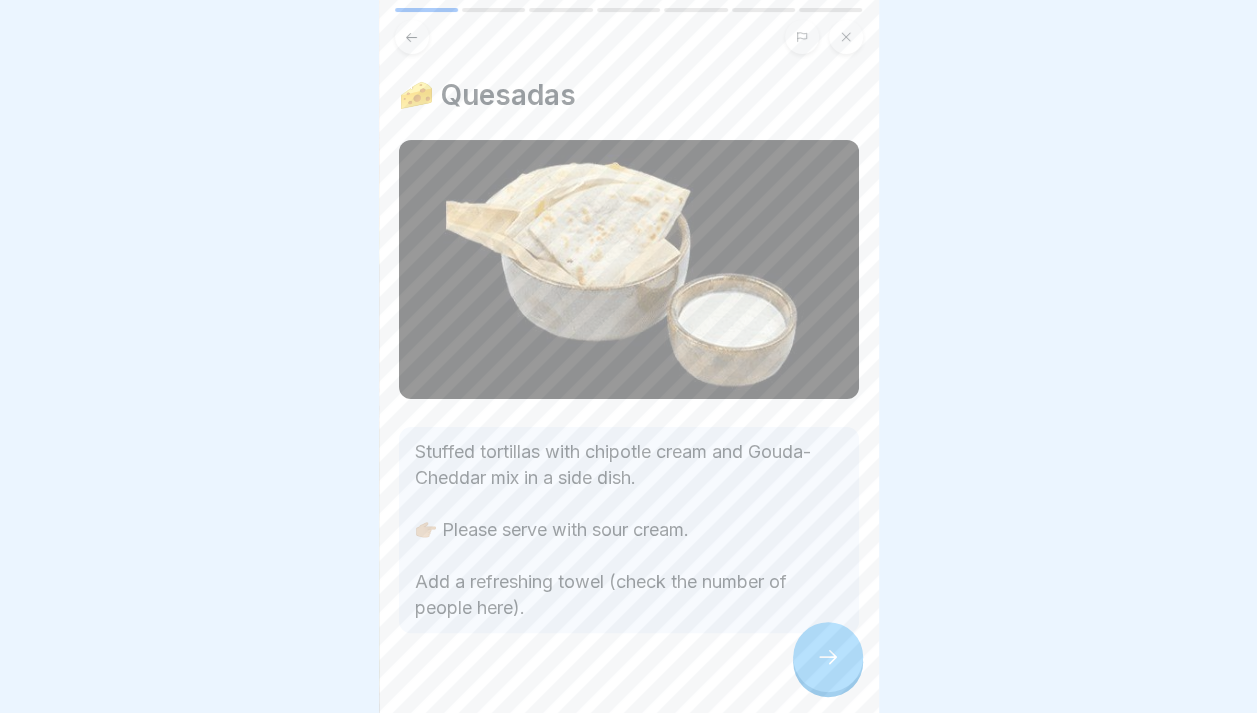 click 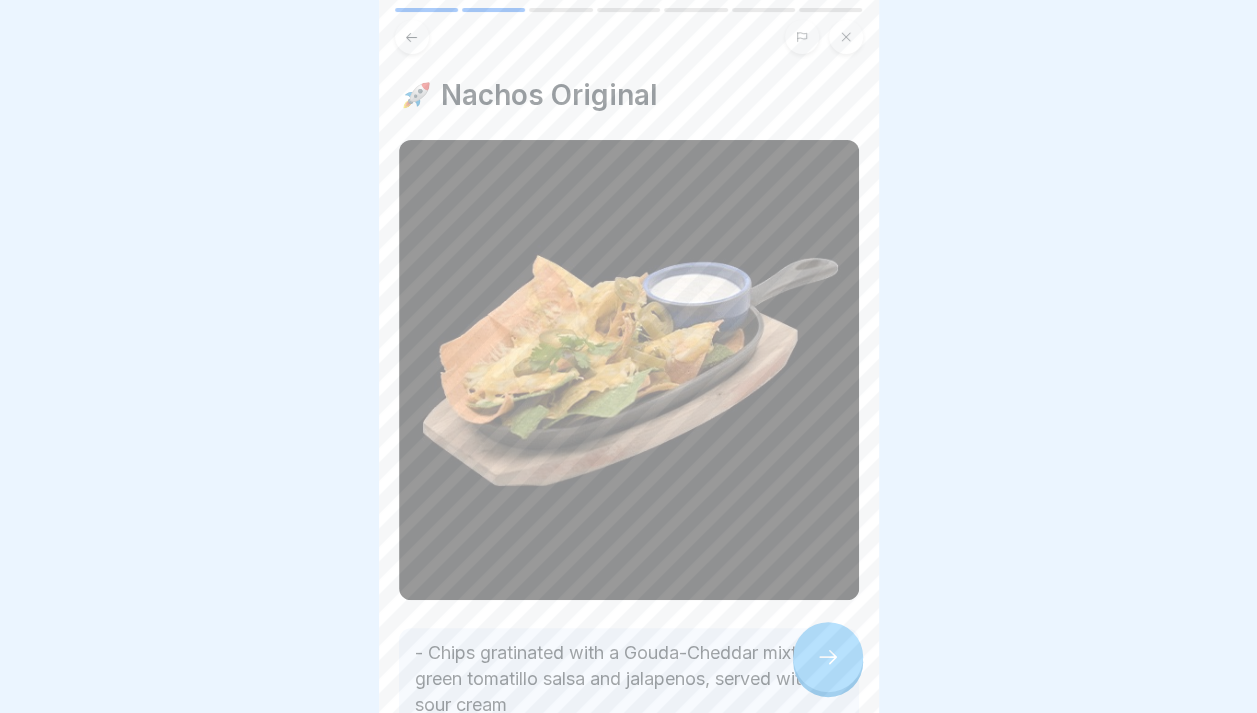 click 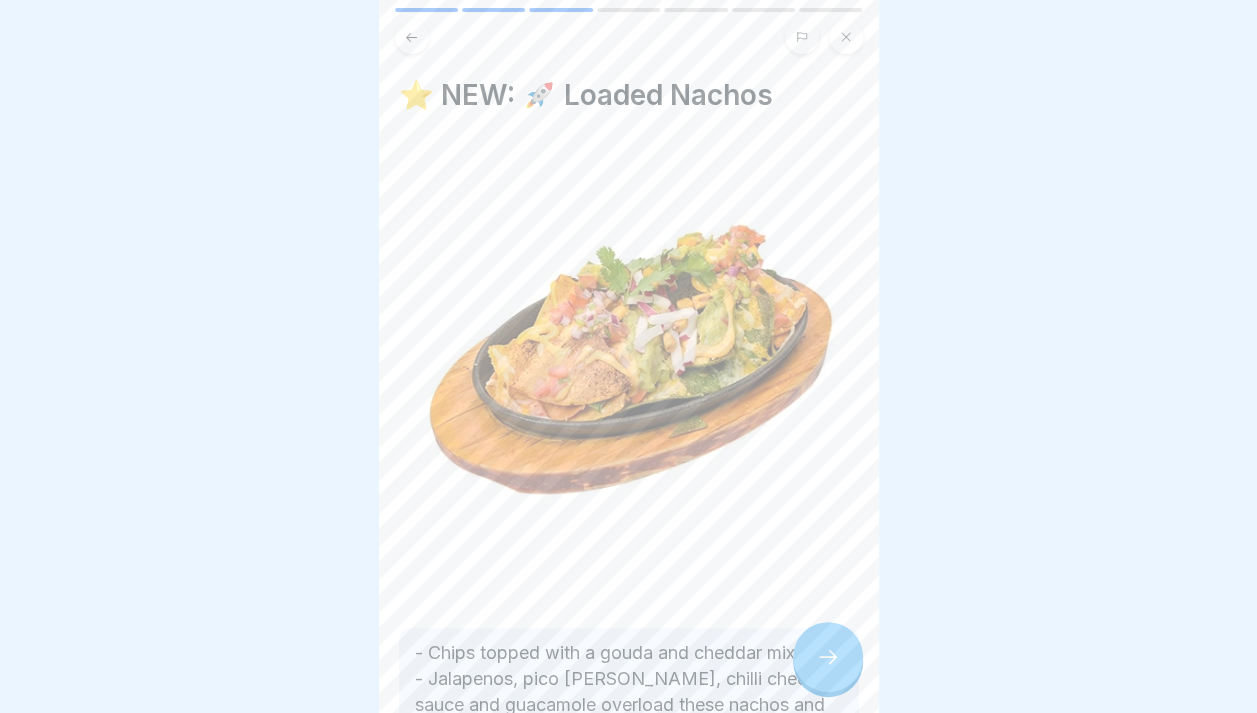 click 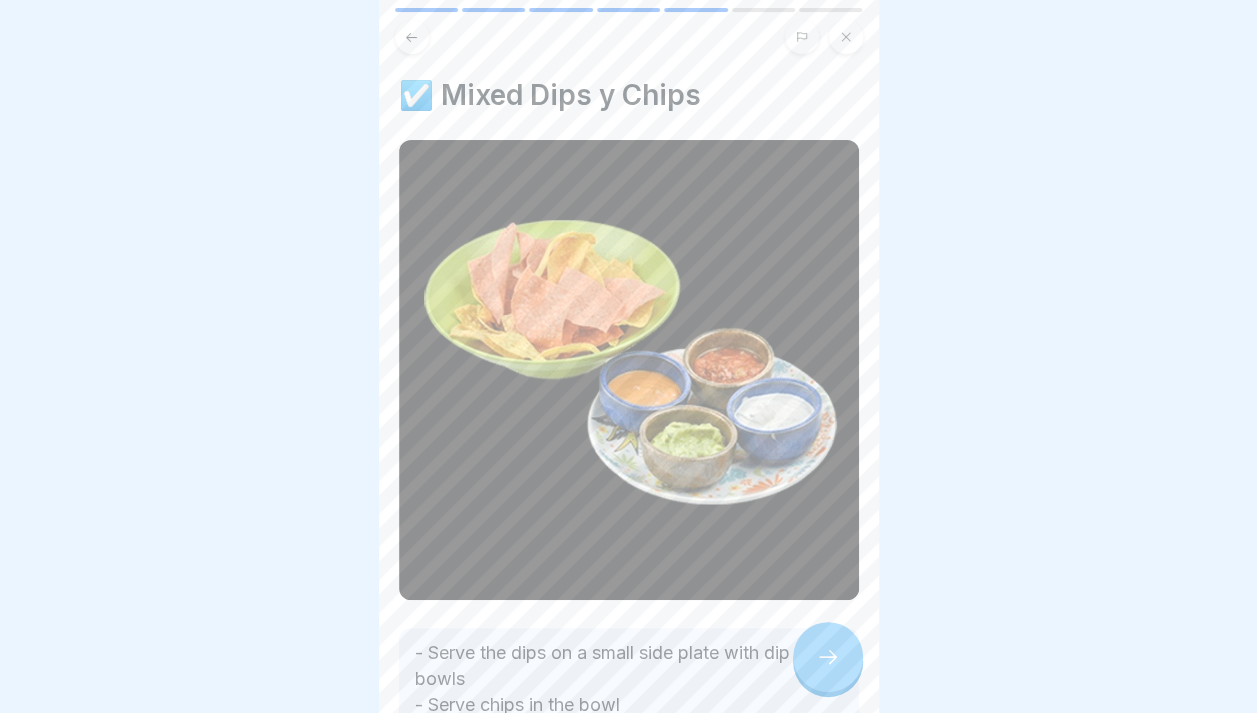 click 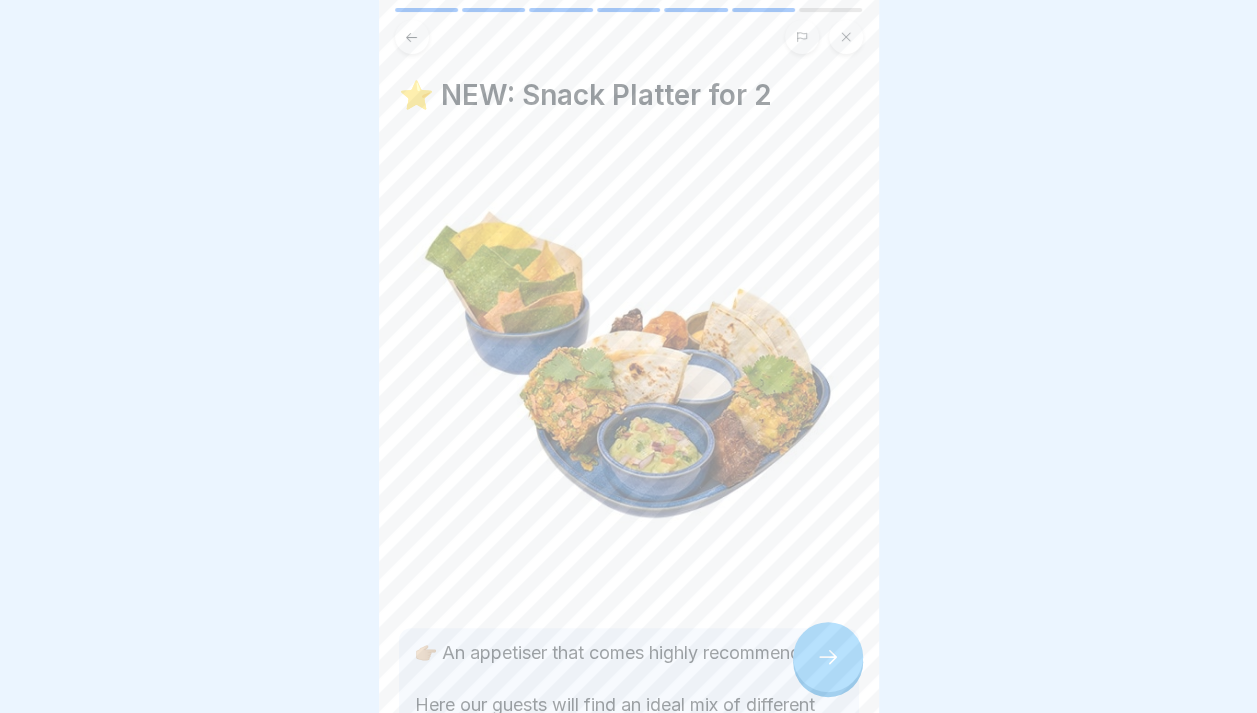 click 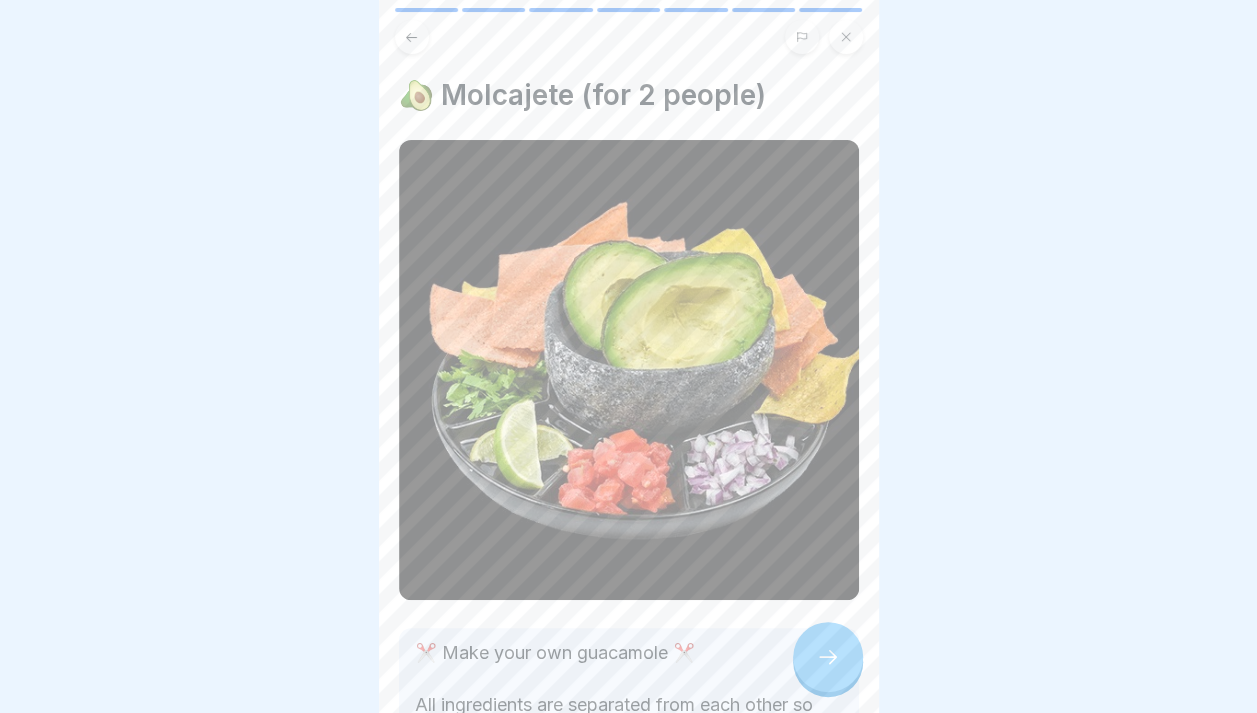 click 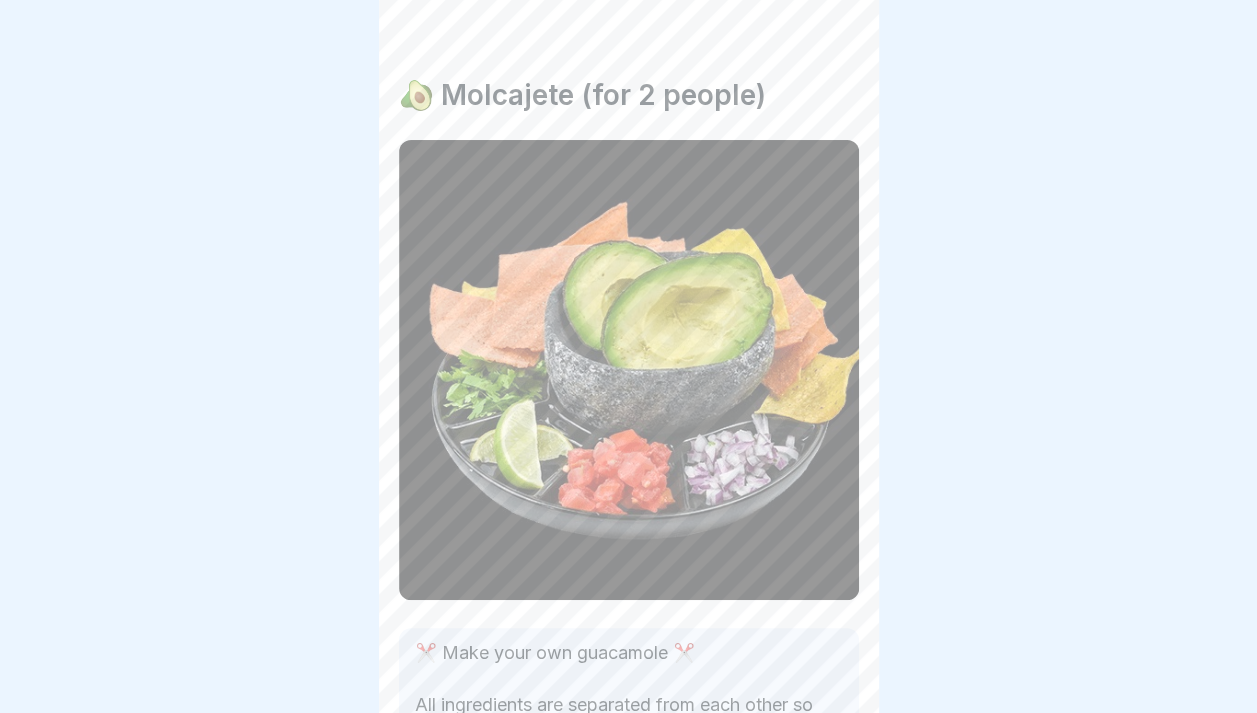 click on "10 Coins Lesson complete! Well done! You can now continue to the next activity. Next 🥗 Salads & bowls Continue" at bounding box center (1129, 356) 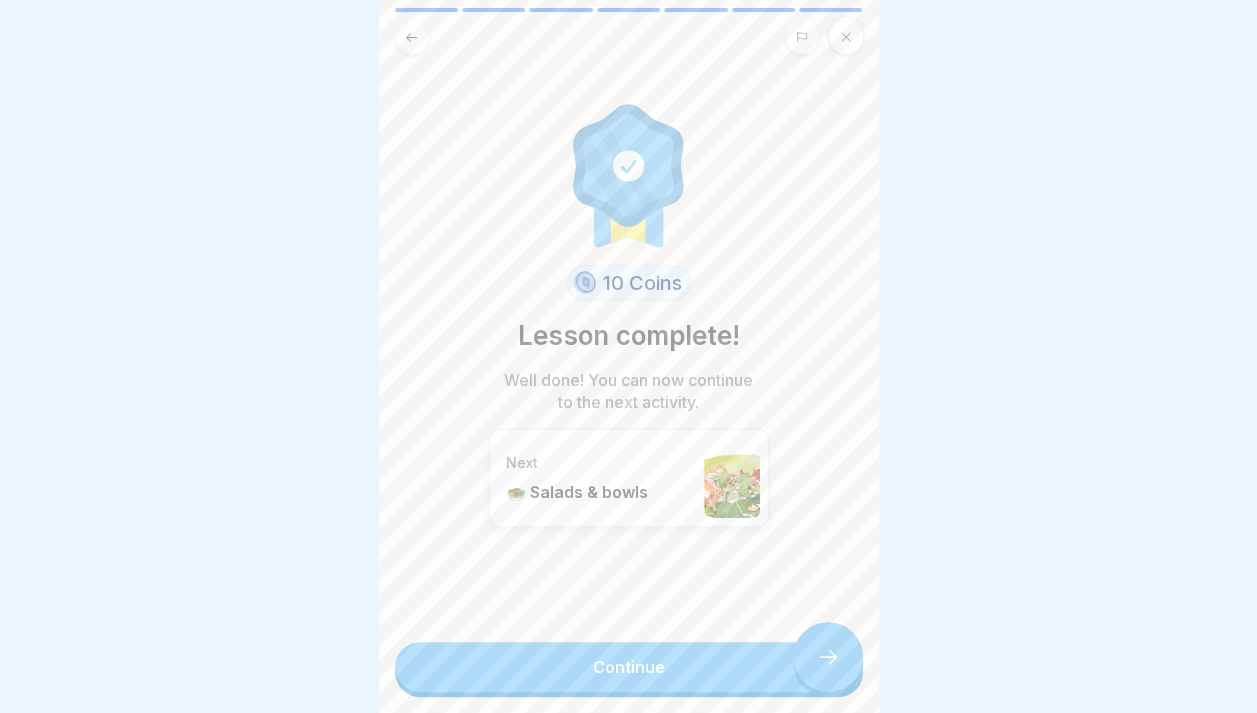 click on "Continue" at bounding box center (629, 667) 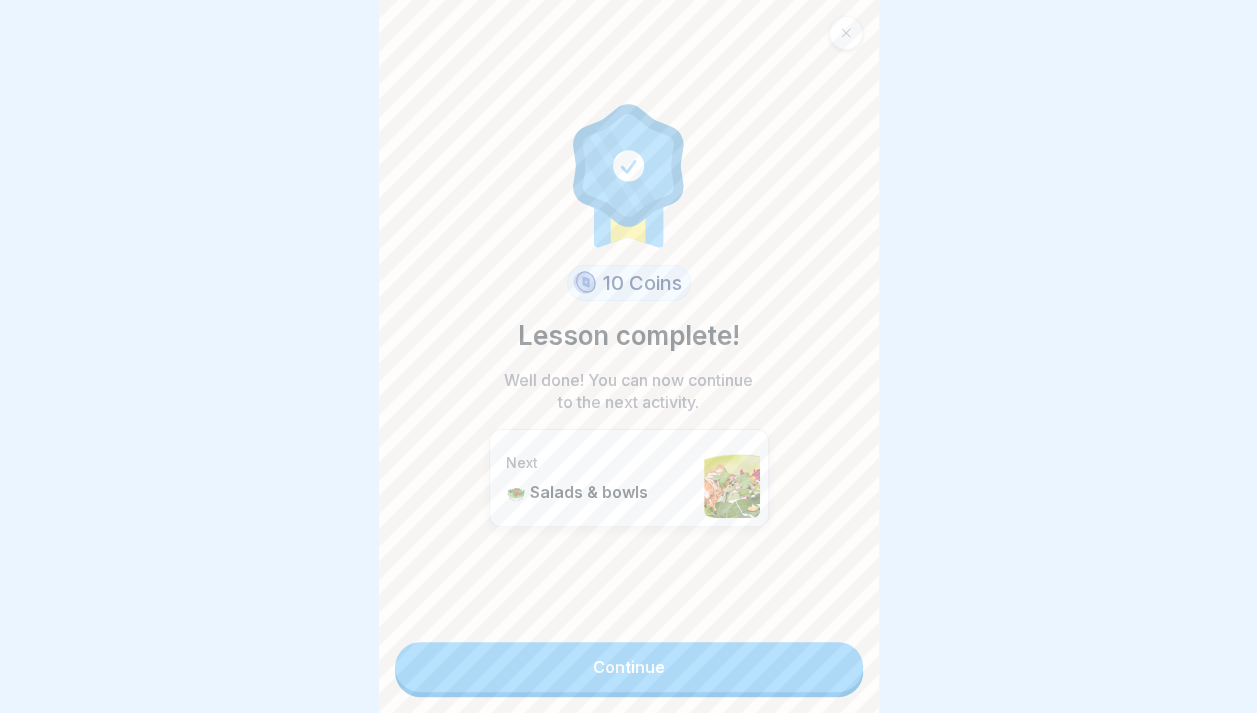 click on "Continue" at bounding box center (629, 667) 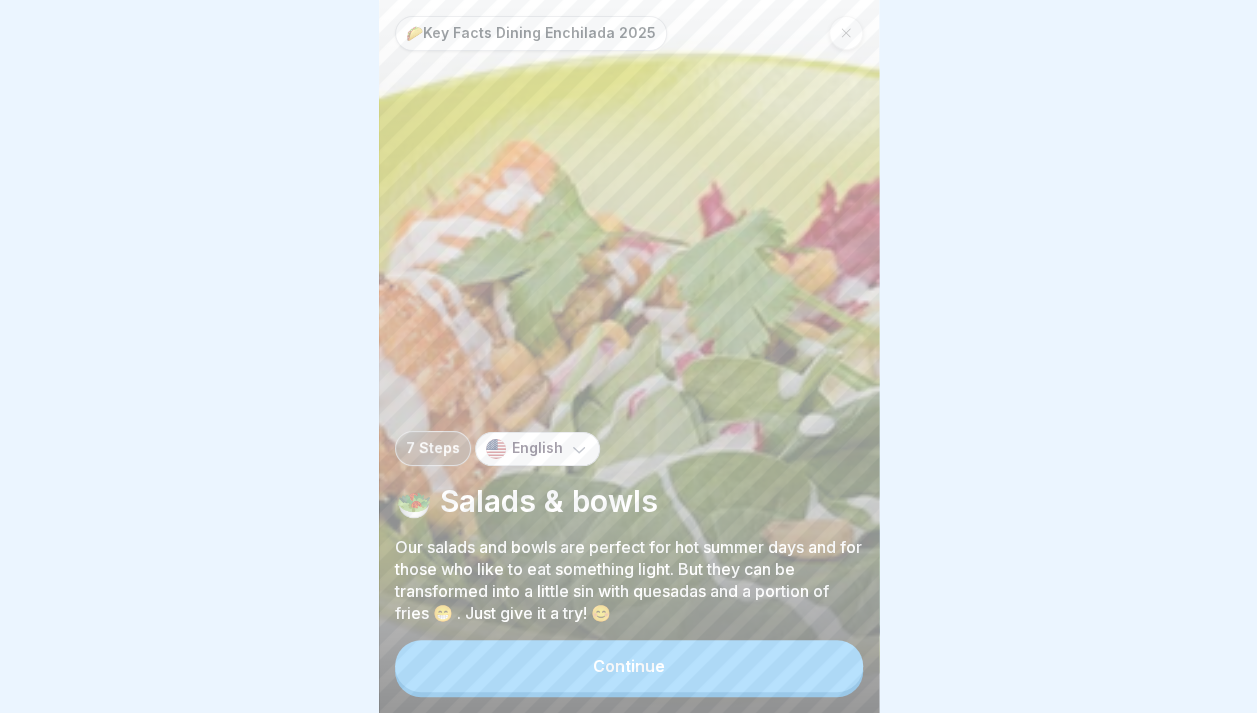 click on "Continue" at bounding box center [629, 666] 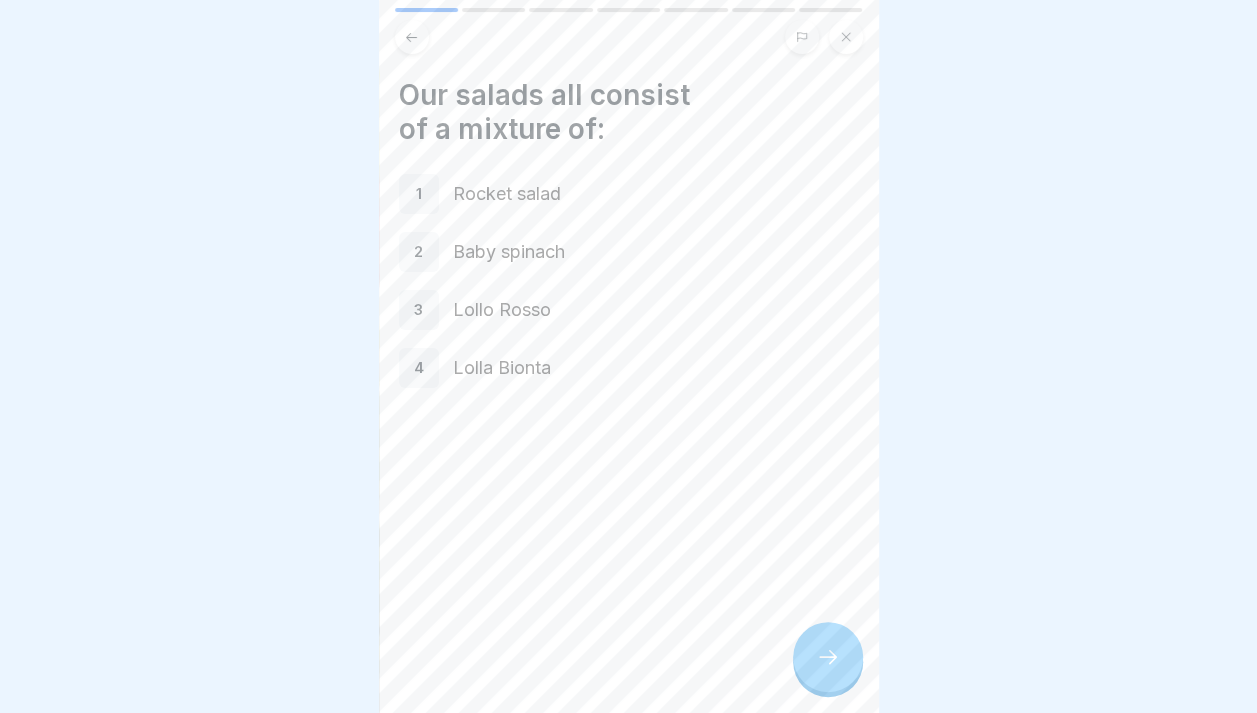 click 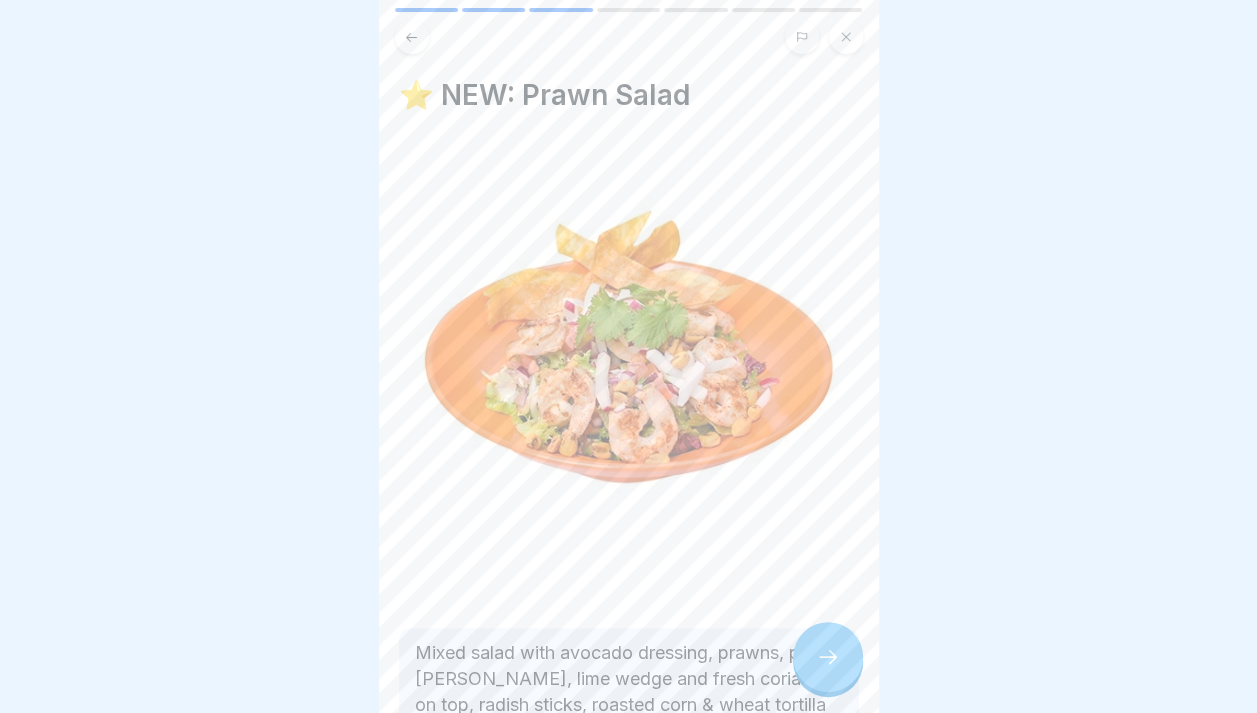click 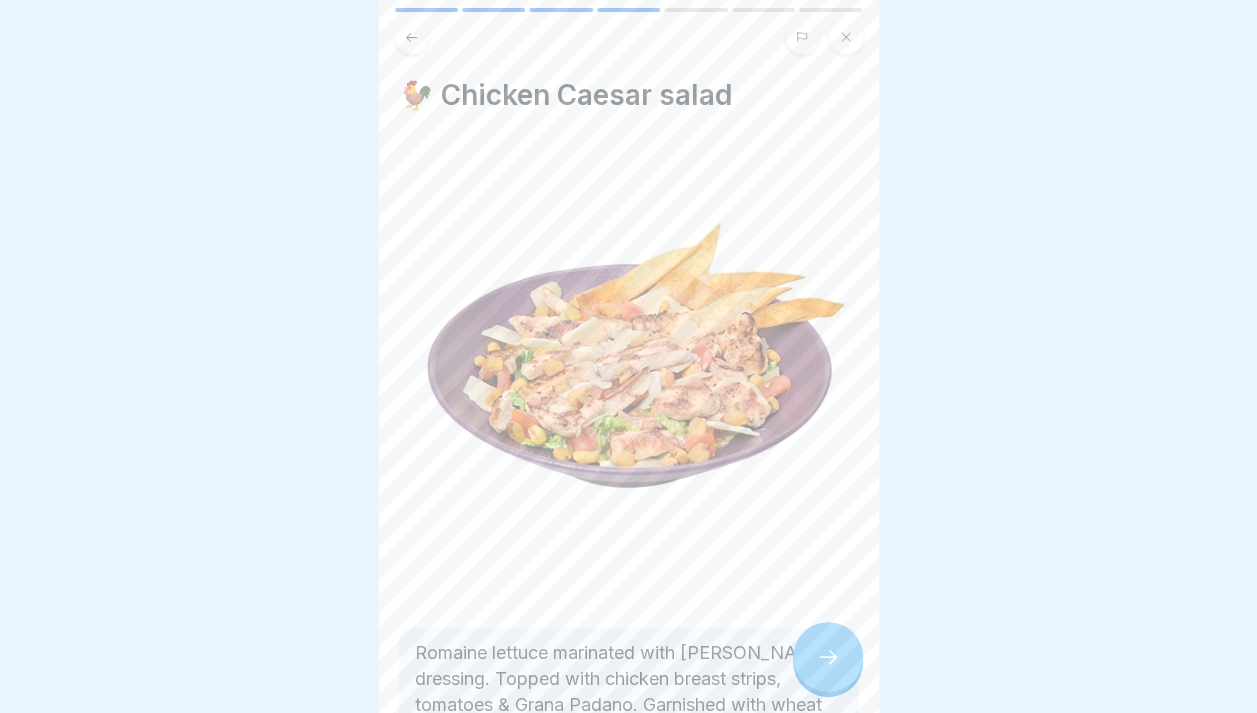 click 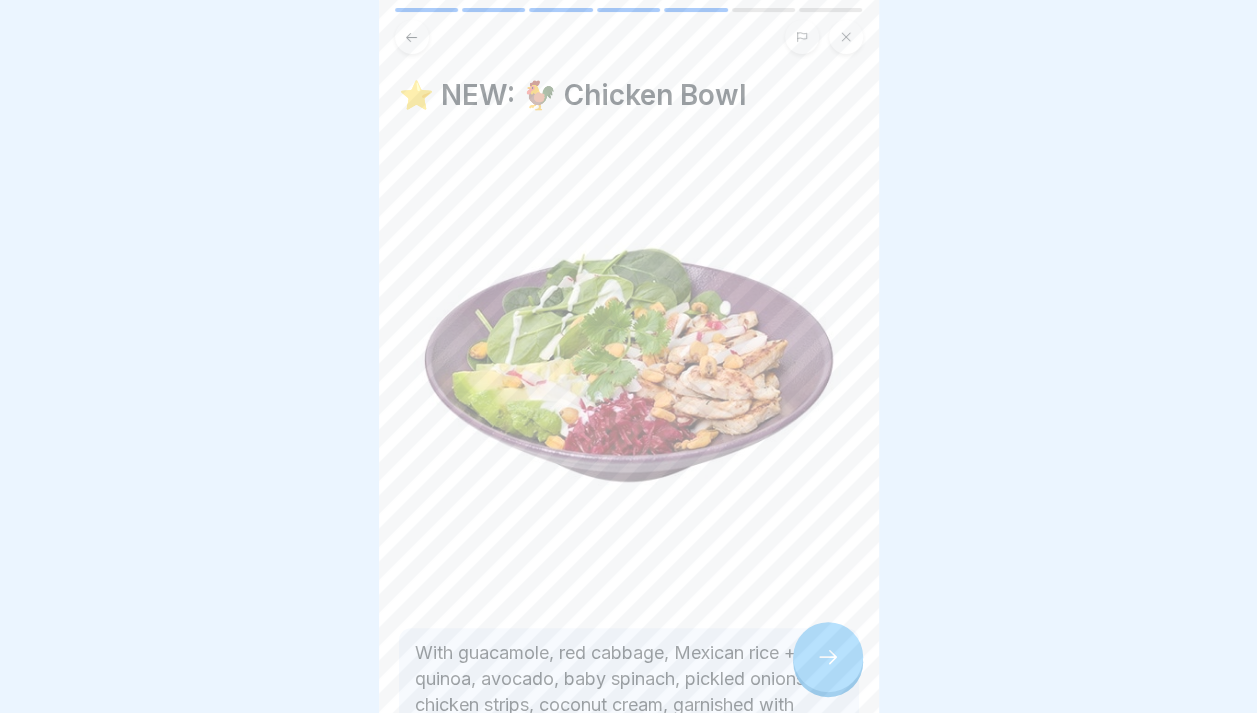 click 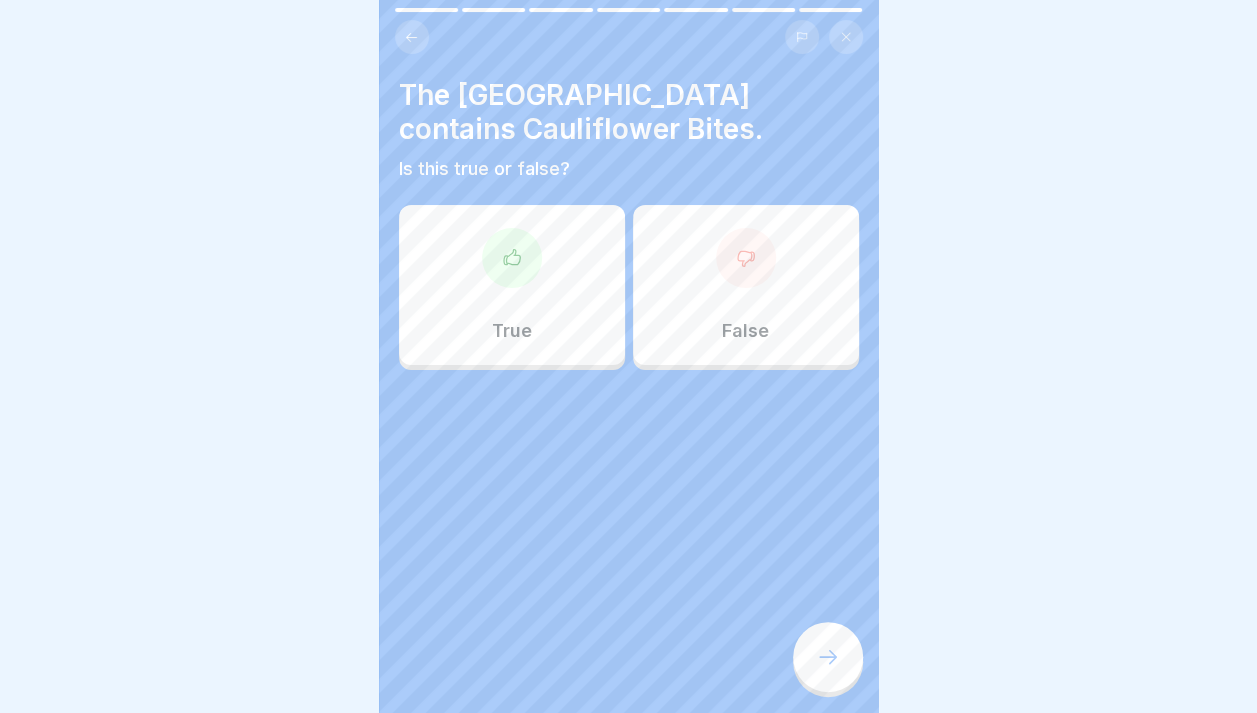 click 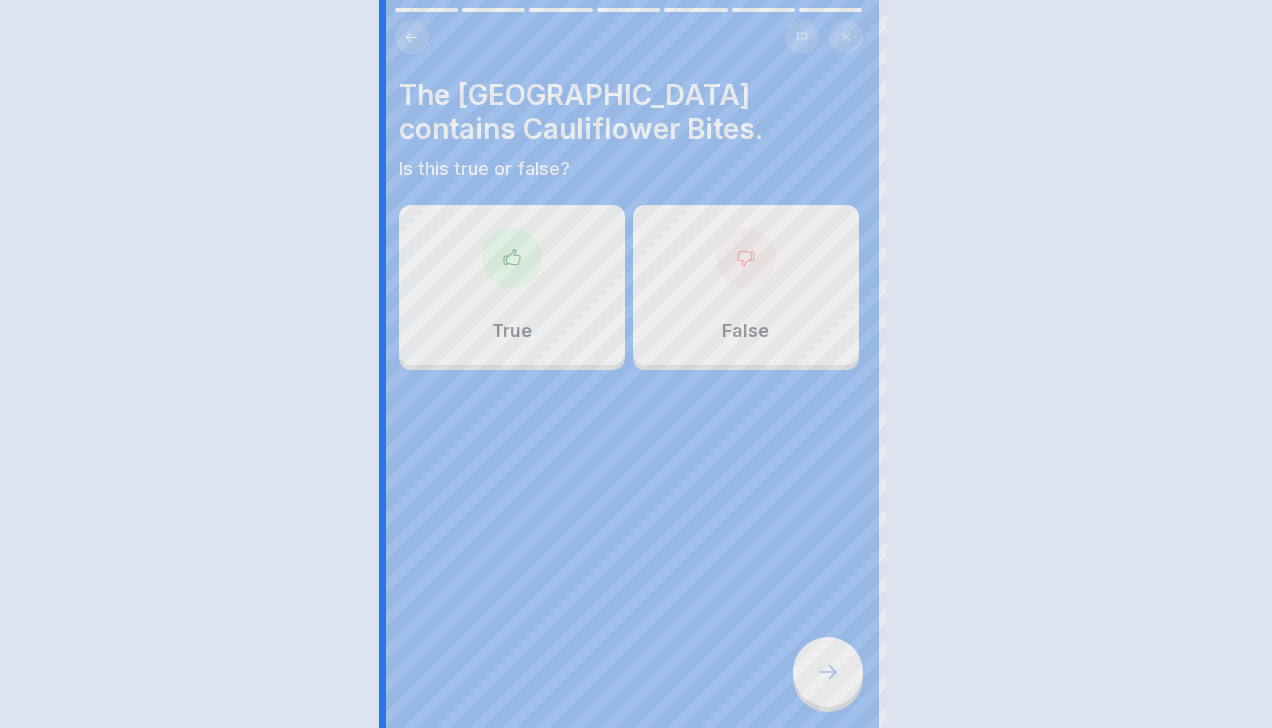 click at bounding box center [636, 364] 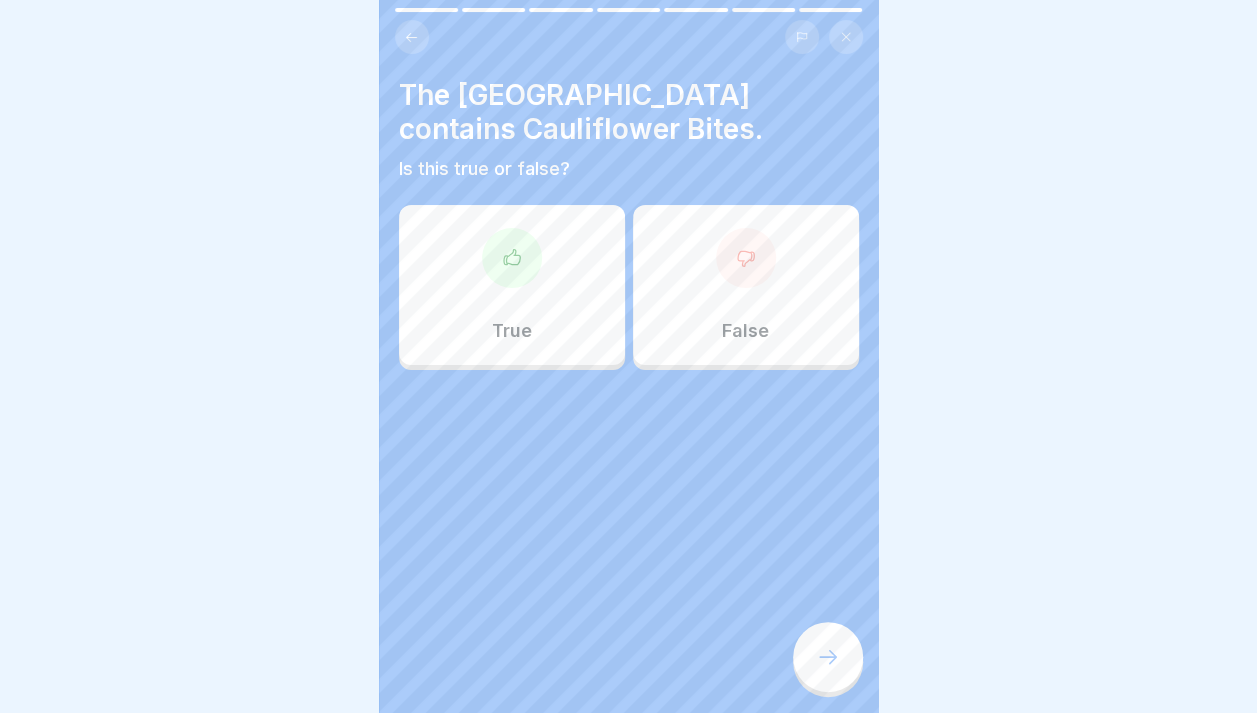 click on "True" at bounding box center [512, 285] 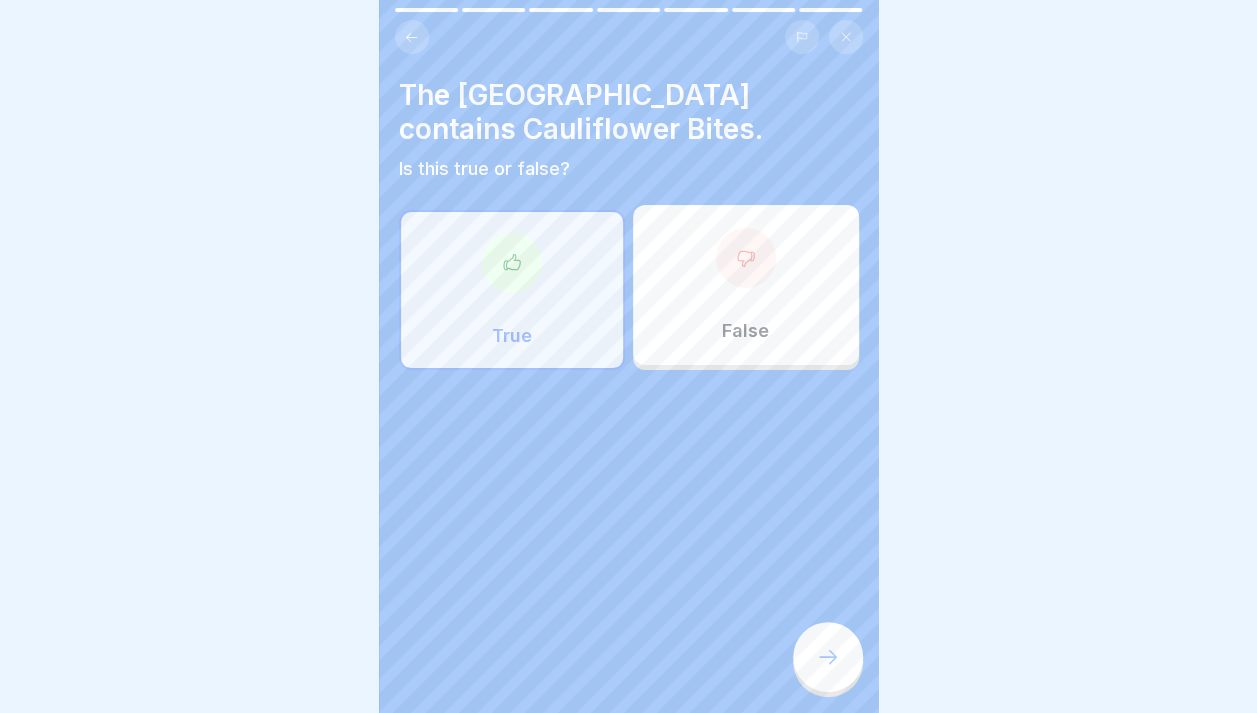 click at bounding box center [828, 657] 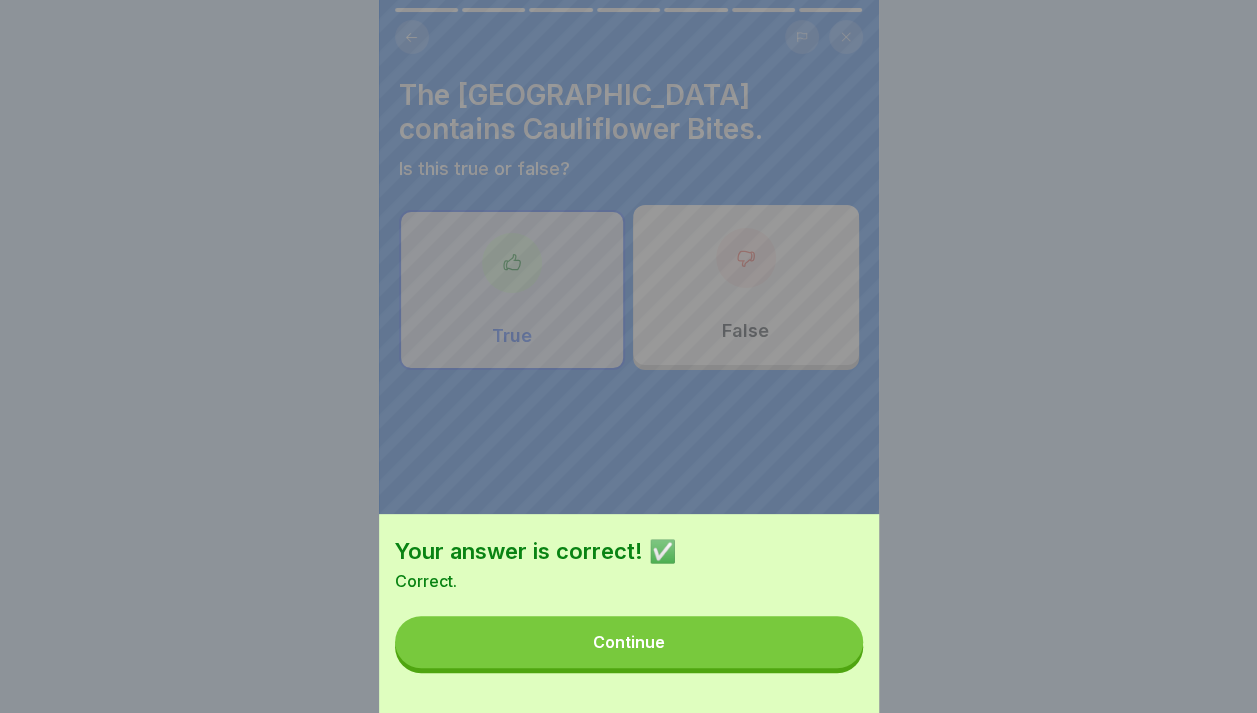 click on "Continue" at bounding box center (629, 642) 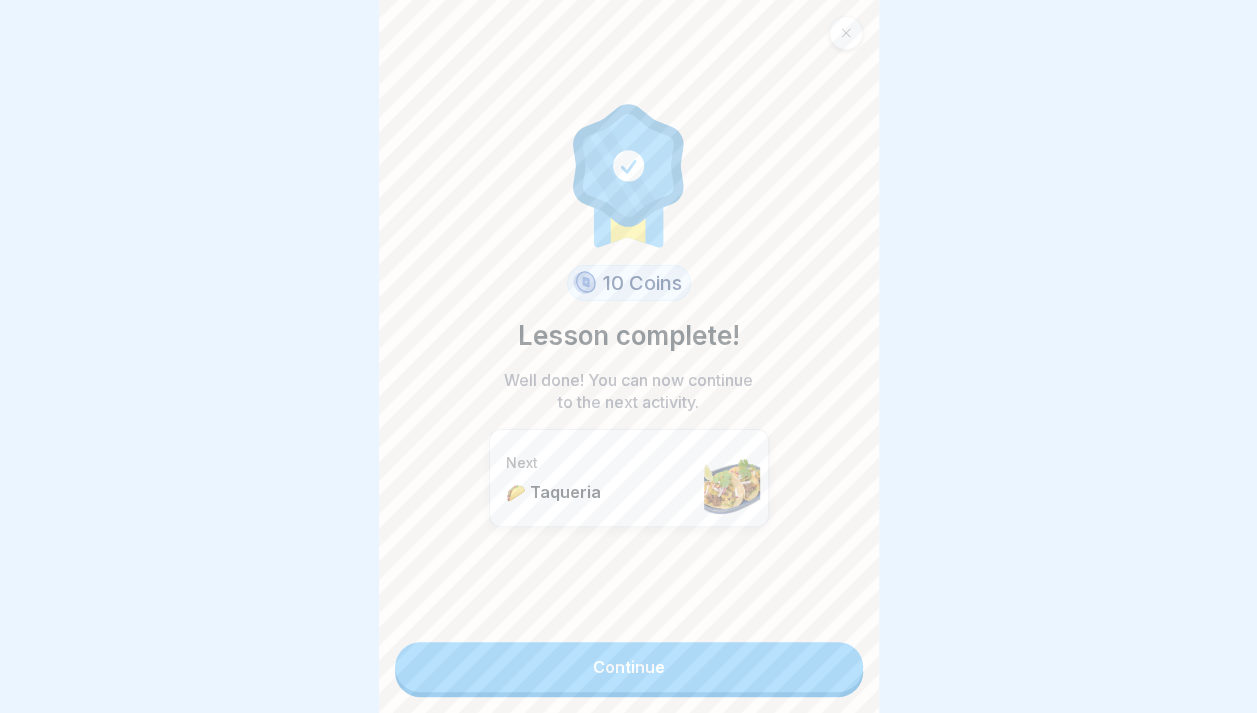 click on "Continue" at bounding box center [629, 667] 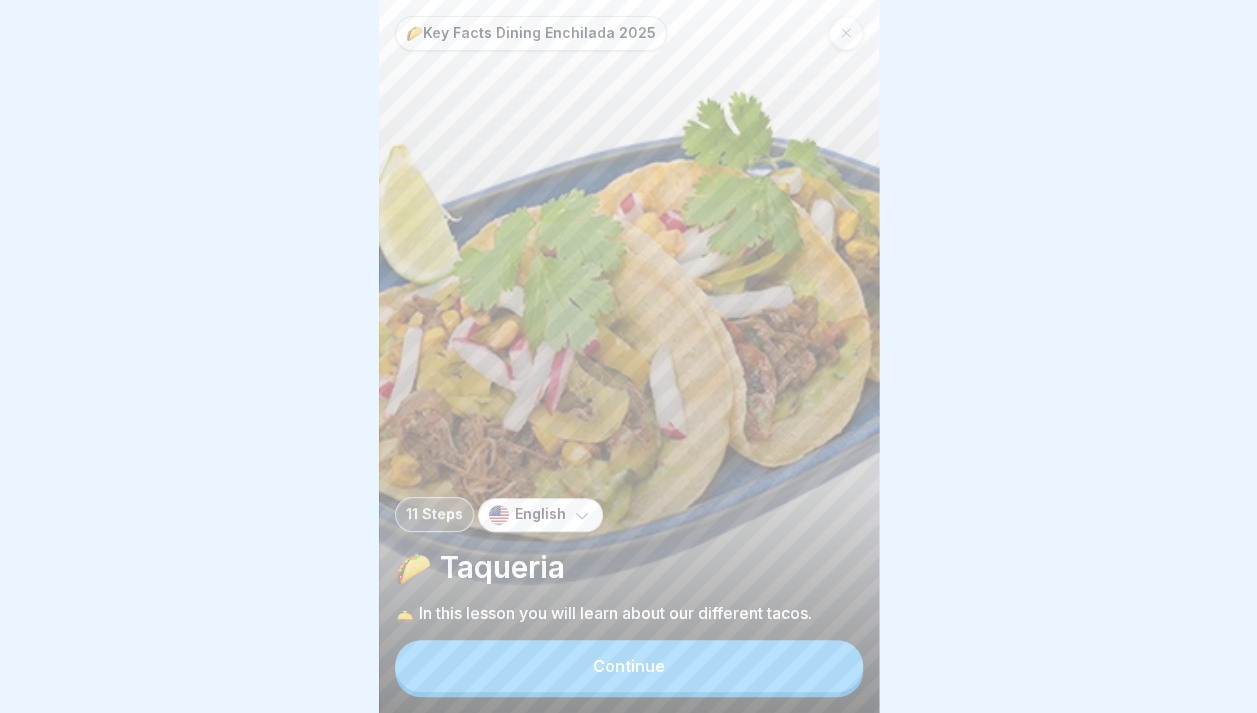 click on "Continue" at bounding box center (629, 666) 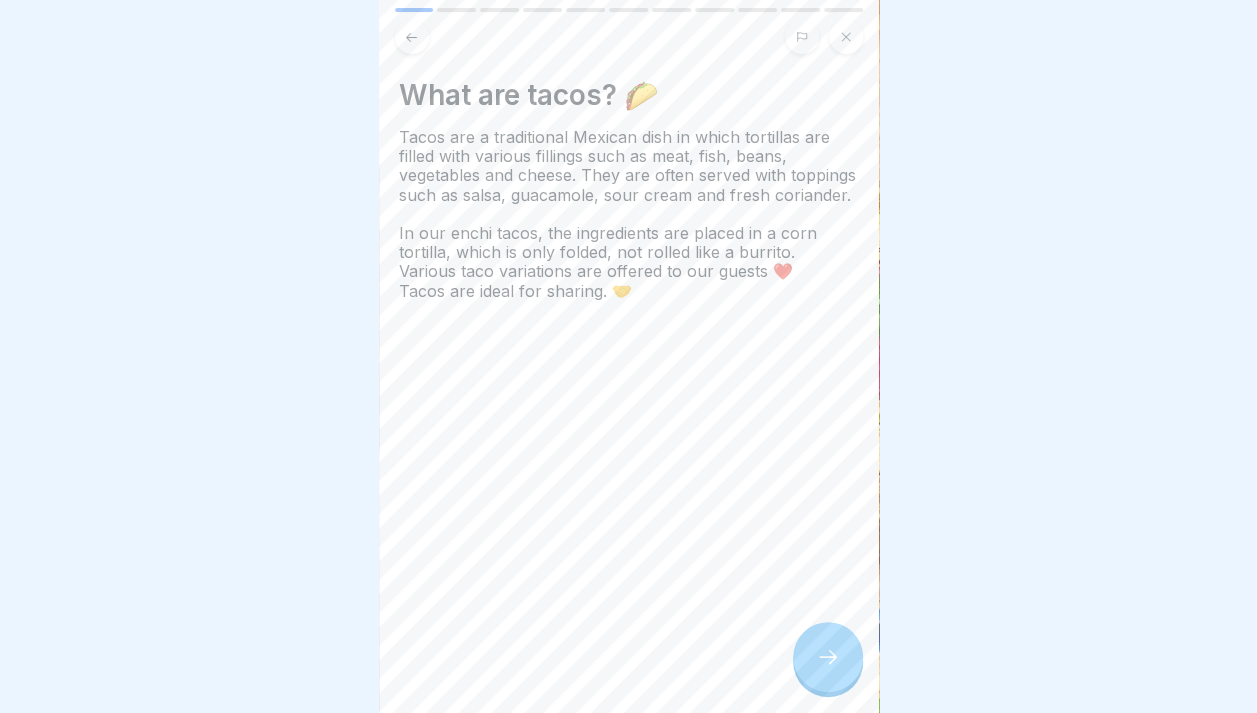 click at bounding box center [828, 657] 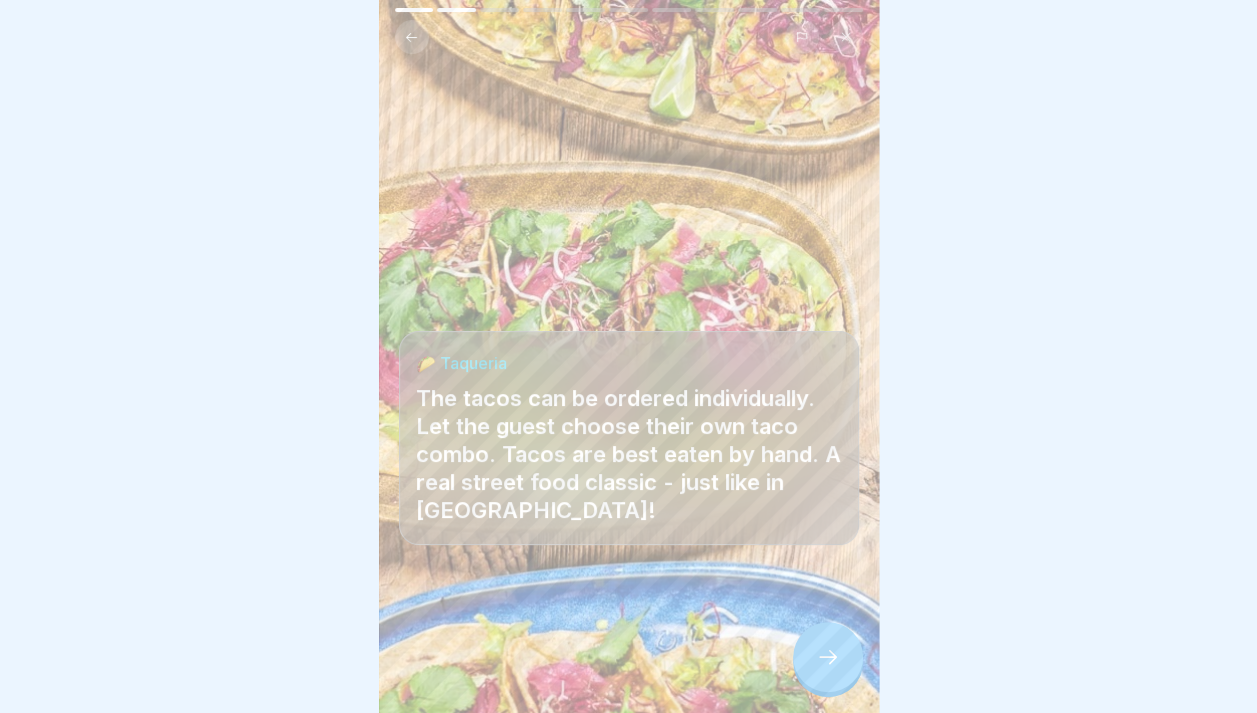 click at bounding box center (828, 657) 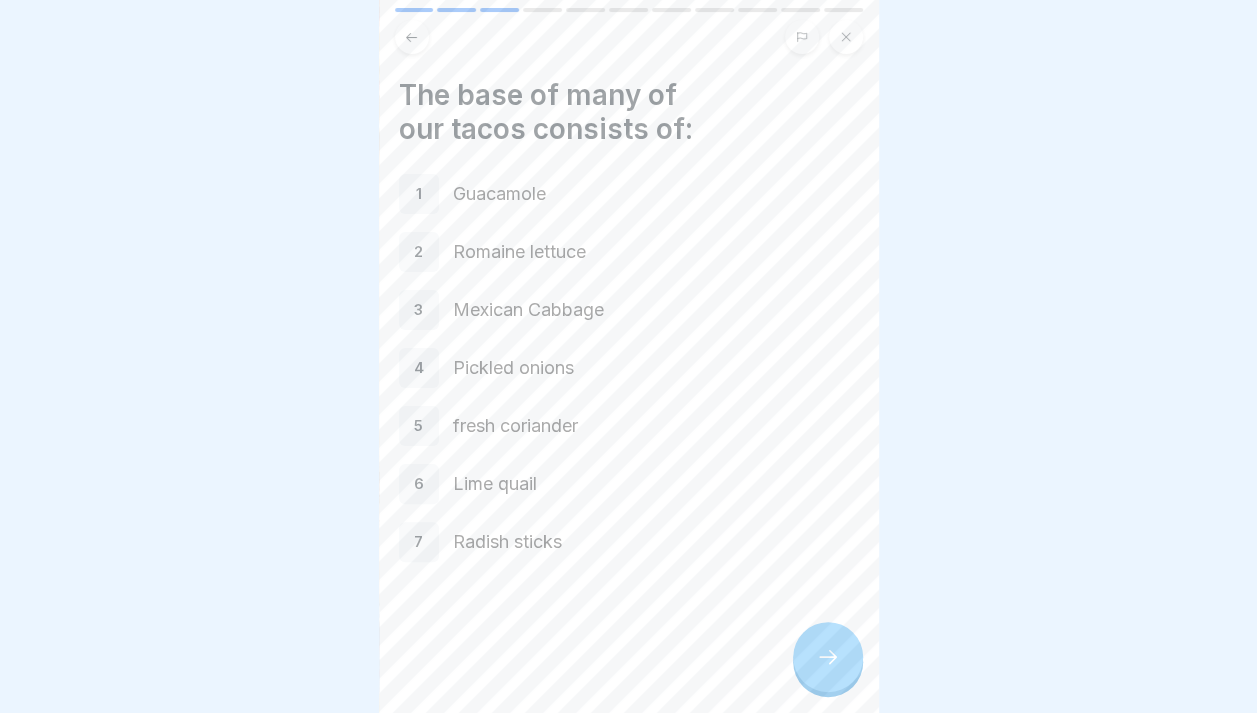 click at bounding box center (828, 657) 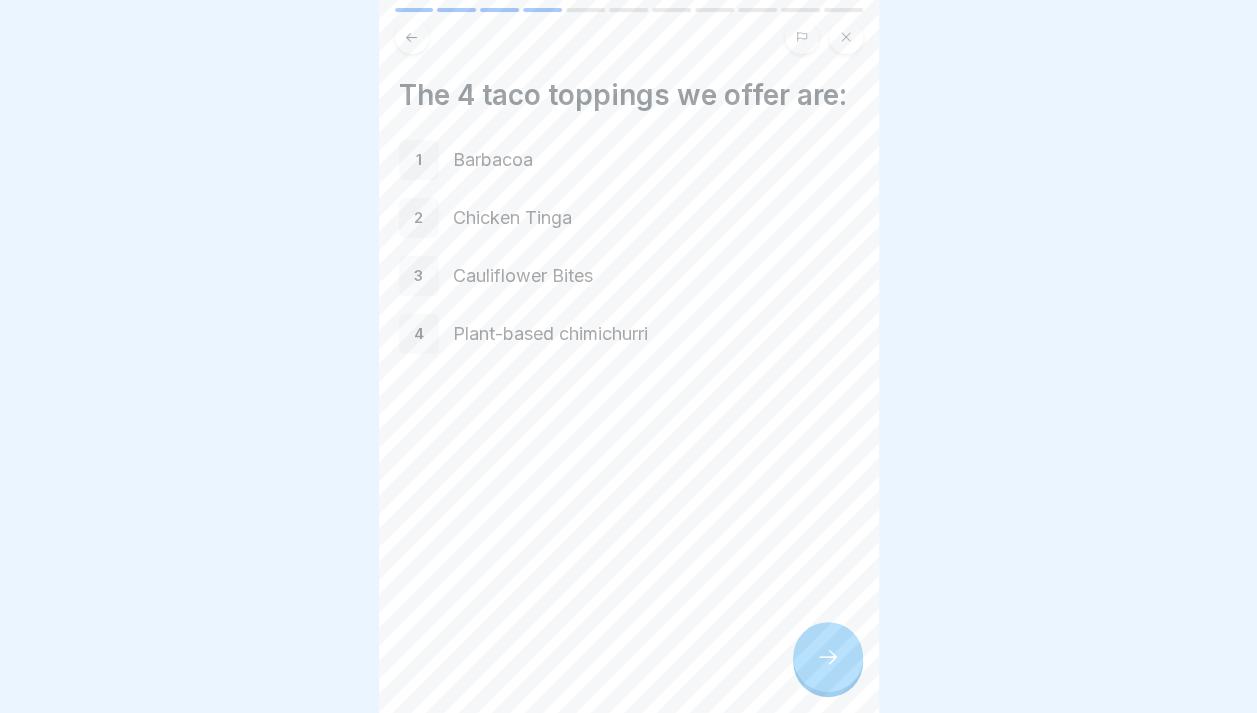 click at bounding box center [828, 657] 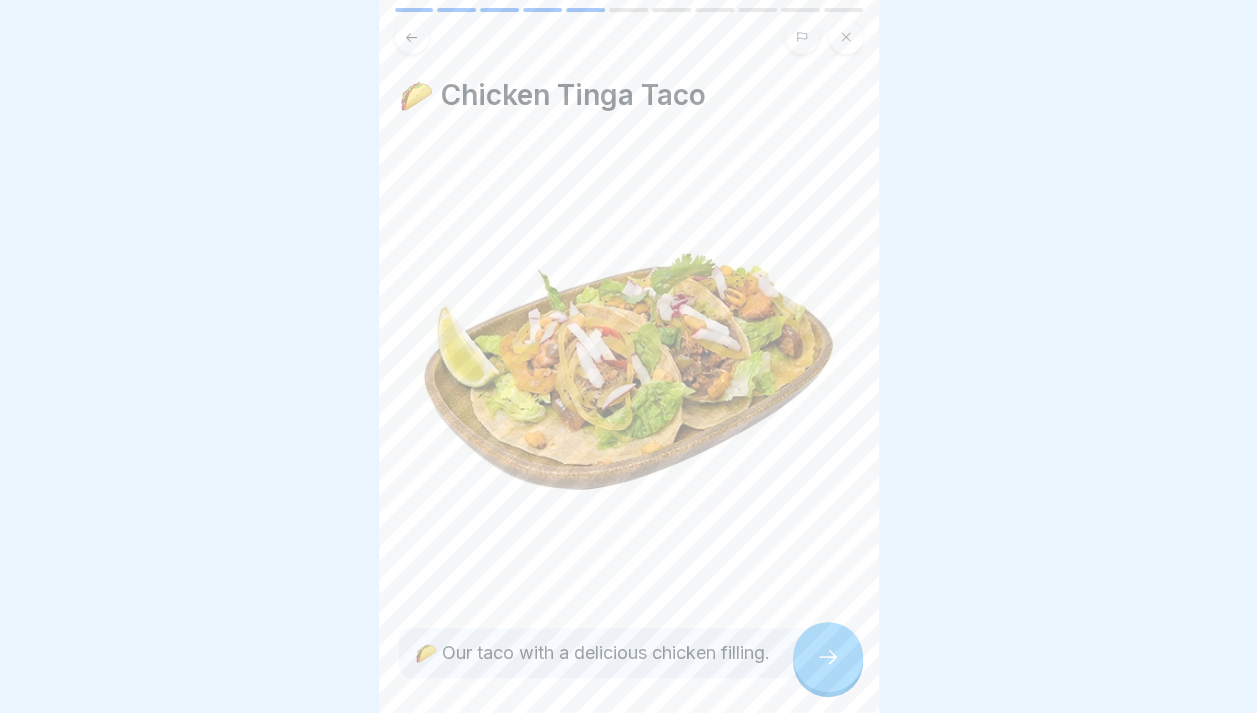 click at bounding box center (828, 657) 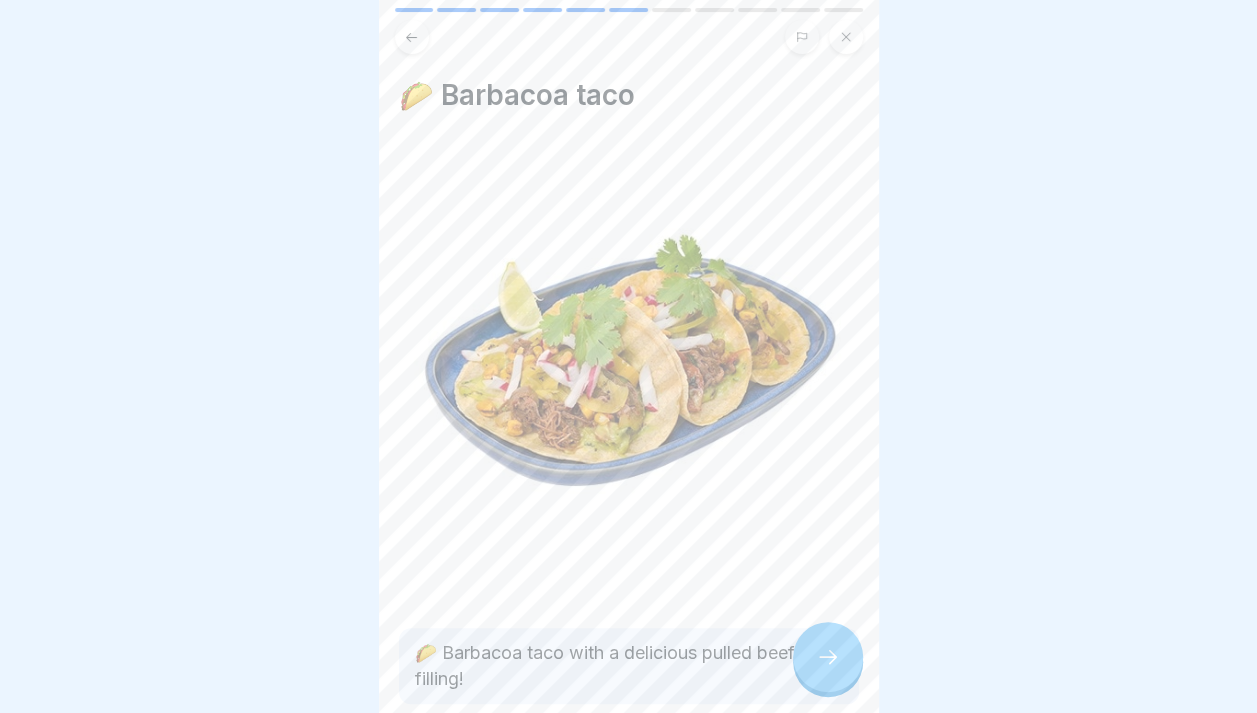 click at bounding box center (828, 657) 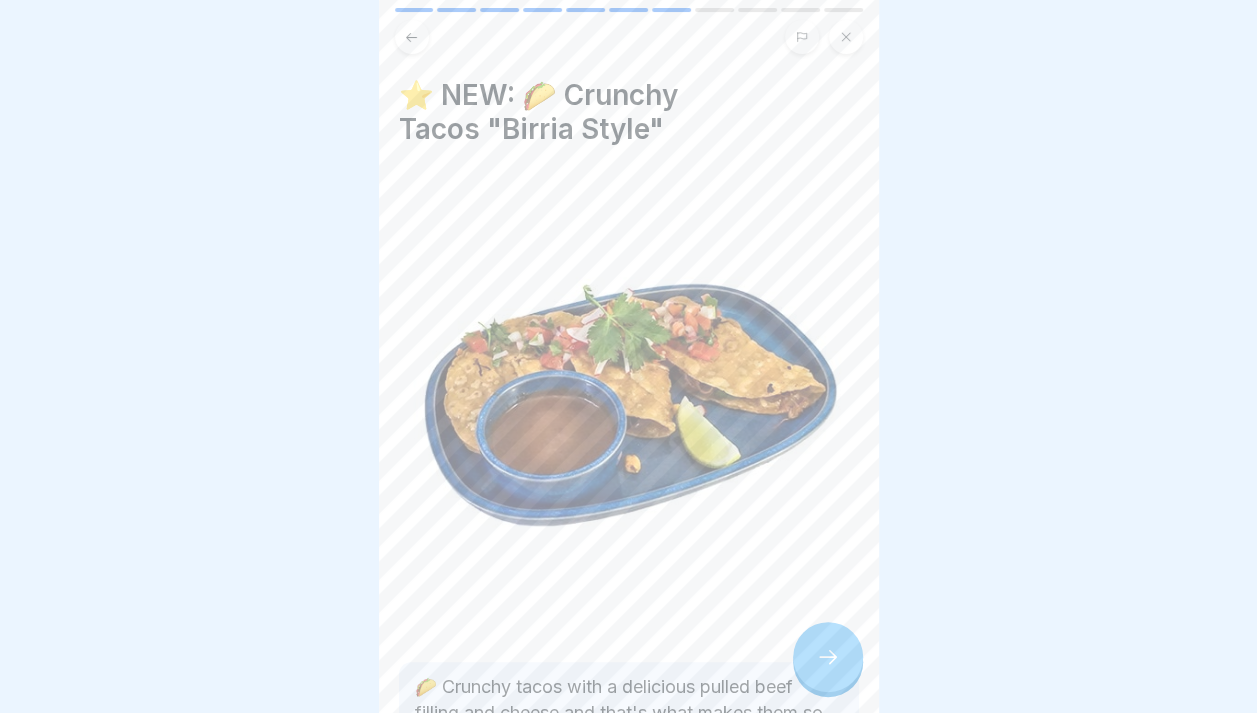click at bounding box center [828, 657] 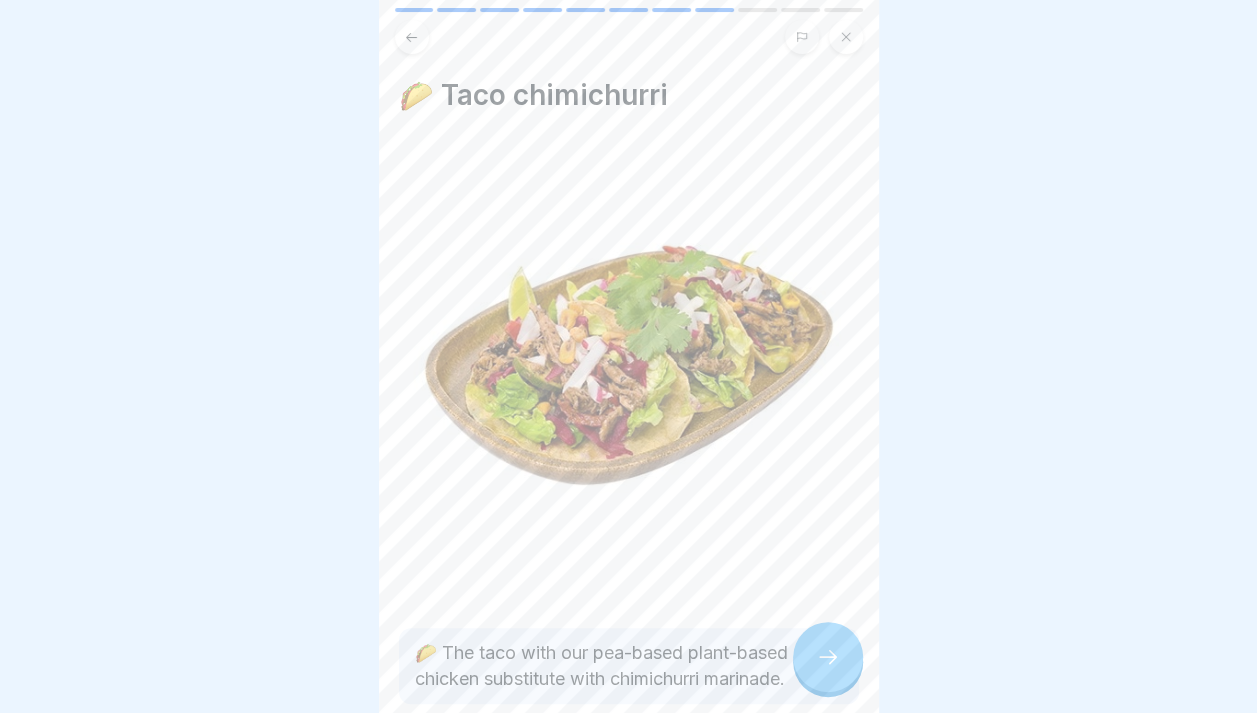 click at bounding box center [828, 657] 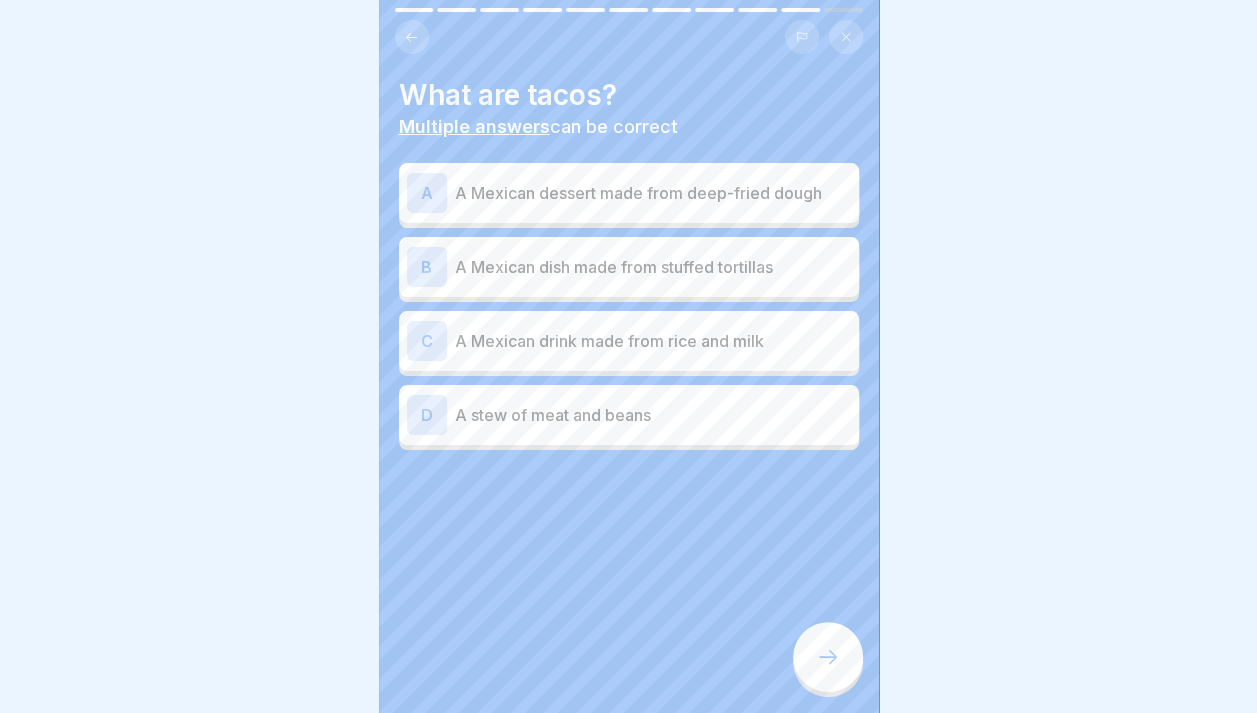 click at bounding box center [828, 657] 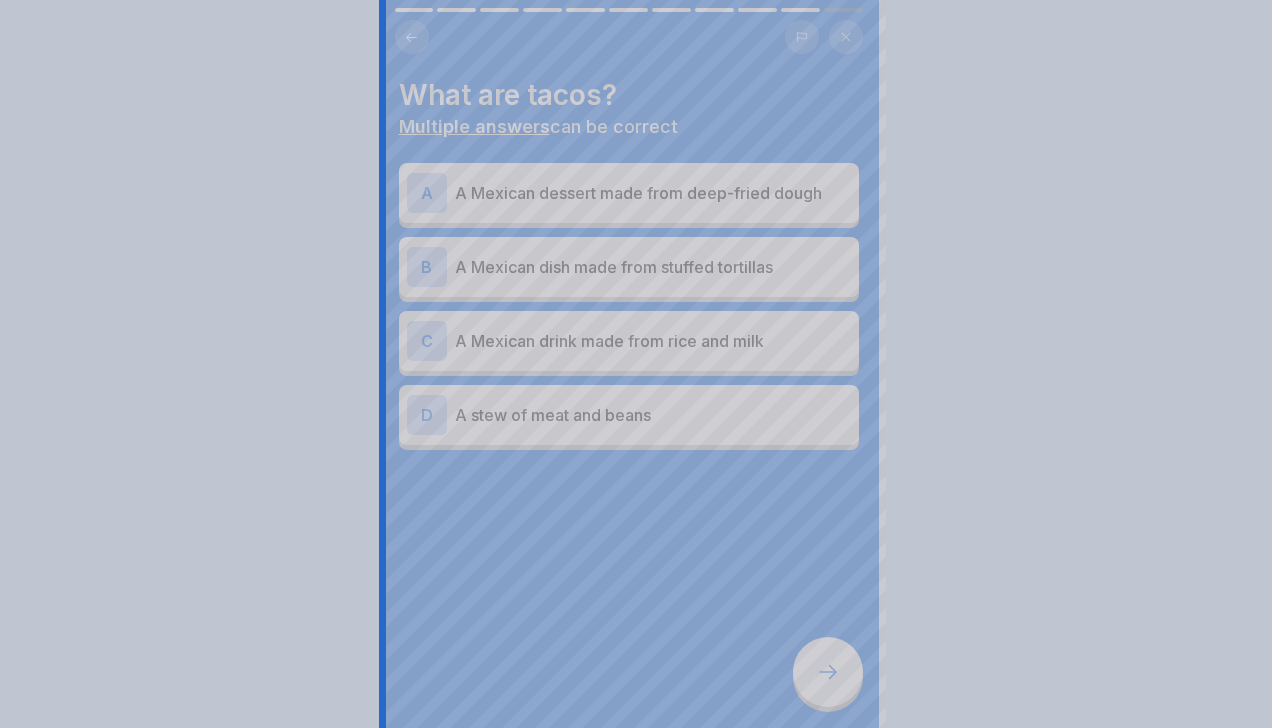 click at bounding box center [636, 364] 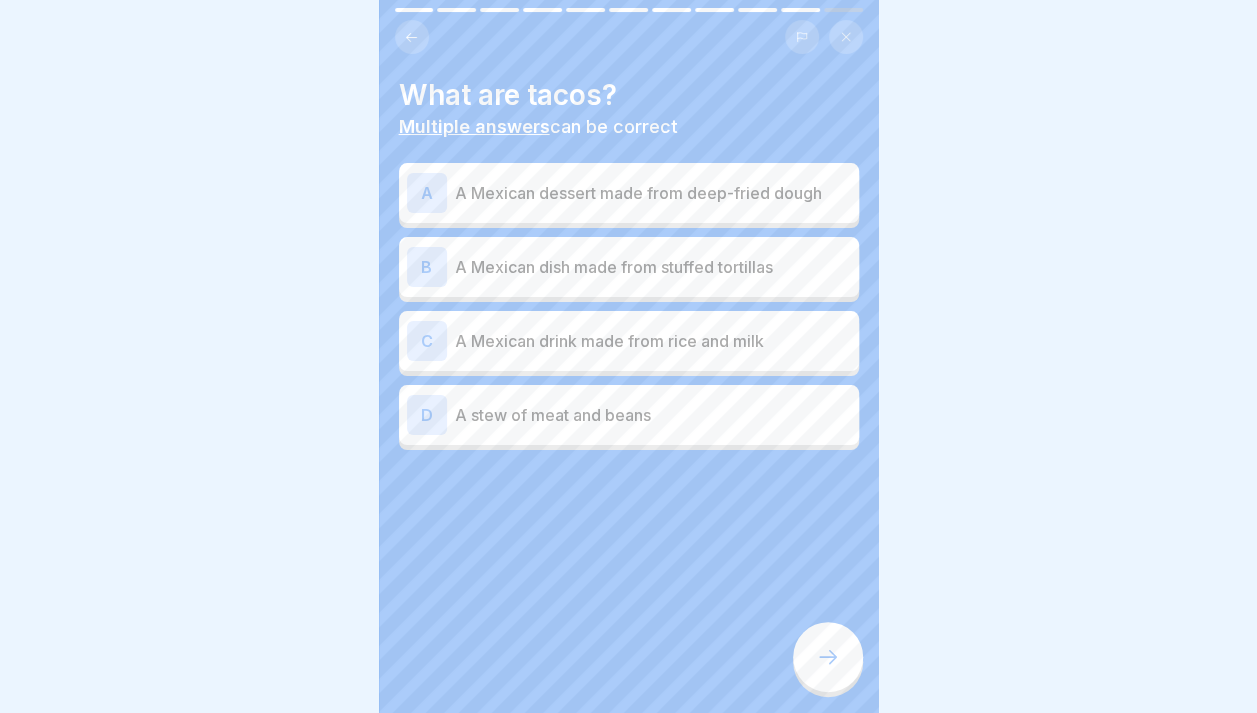 click on "A Mexican dish made from stuffed tortillas" at bounding box center [653, 267] 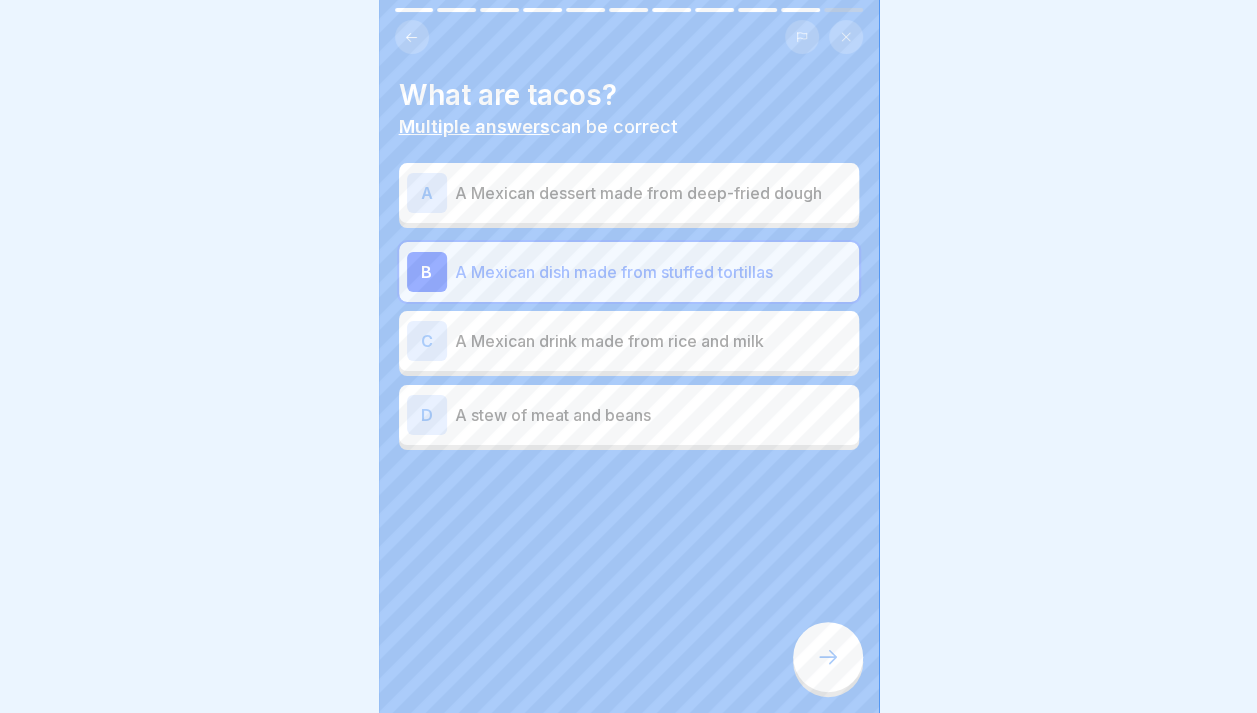 click at bounding box center [828, 657] 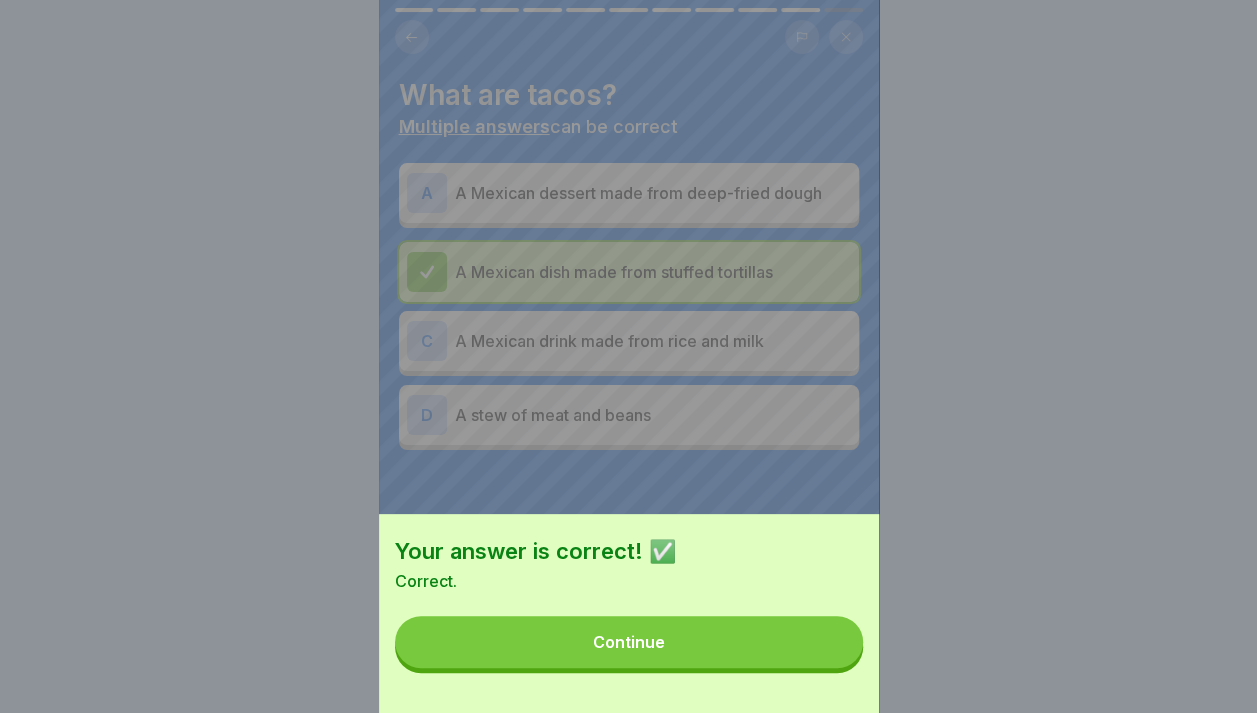 click on "Continue" at bounding box center (629, 642) 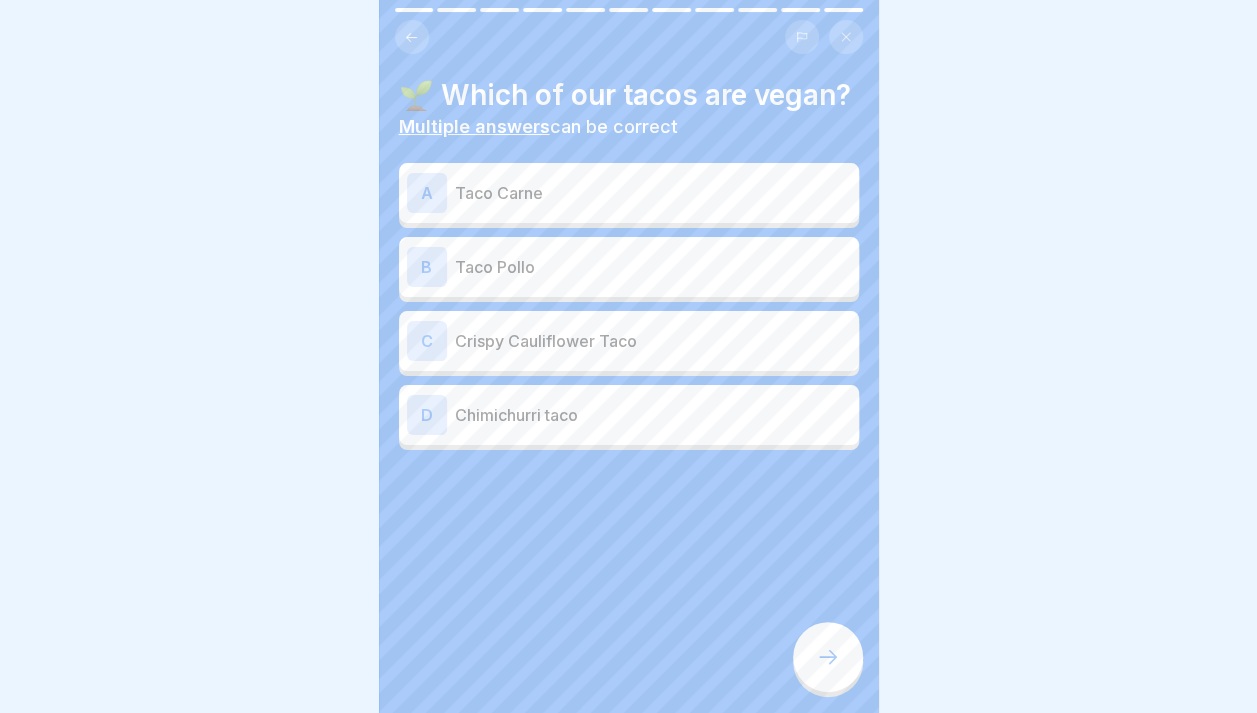 click on "D Chimichurri taco" at bounding box center (629, 415) 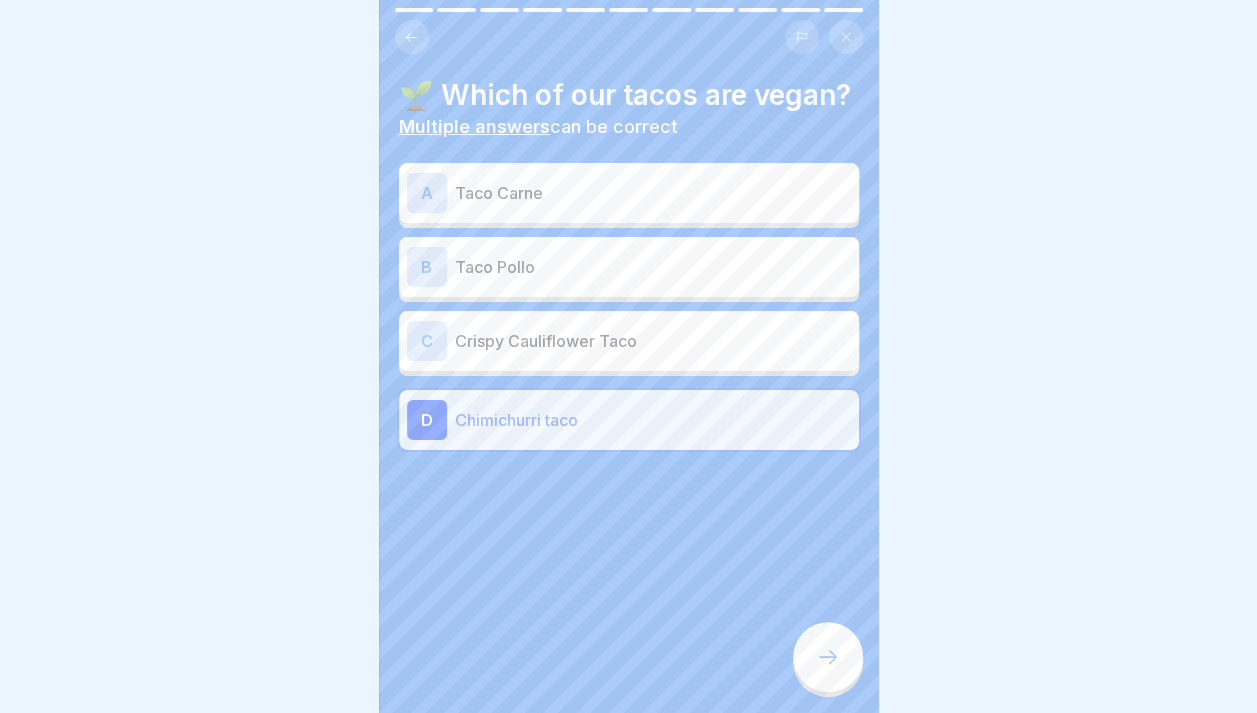 click 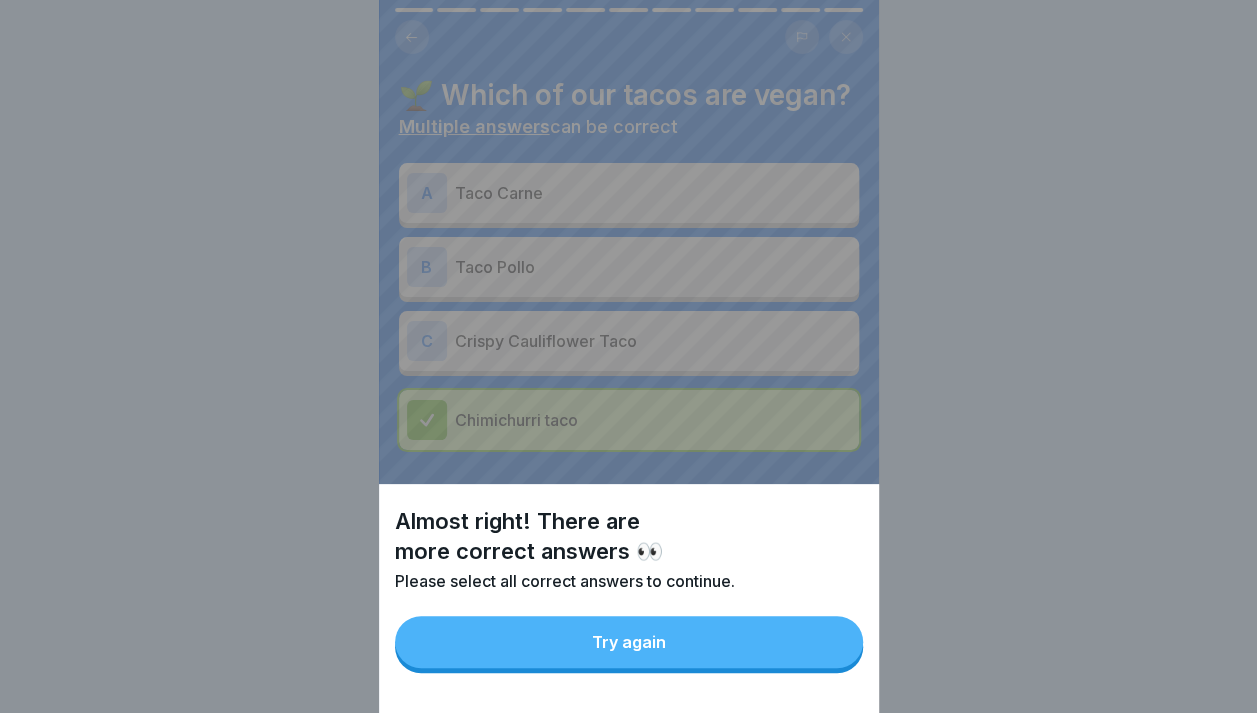 click on "Try again" at bounding box center (629, 642) 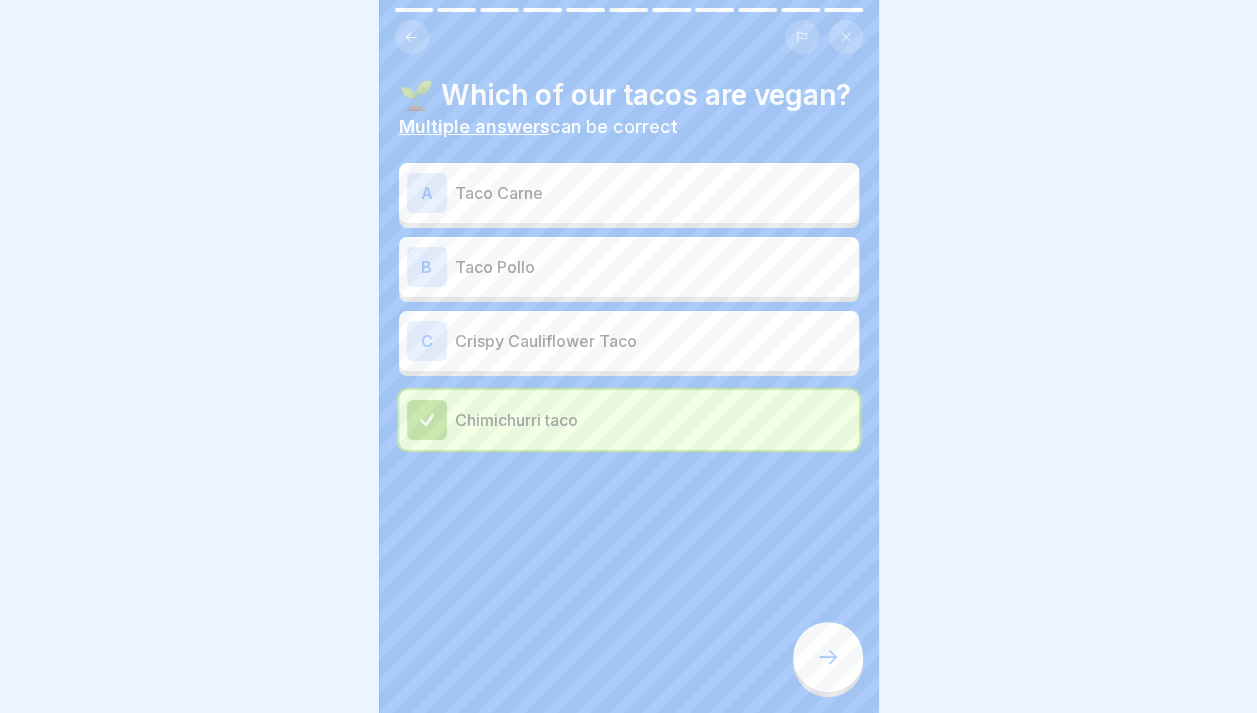 click 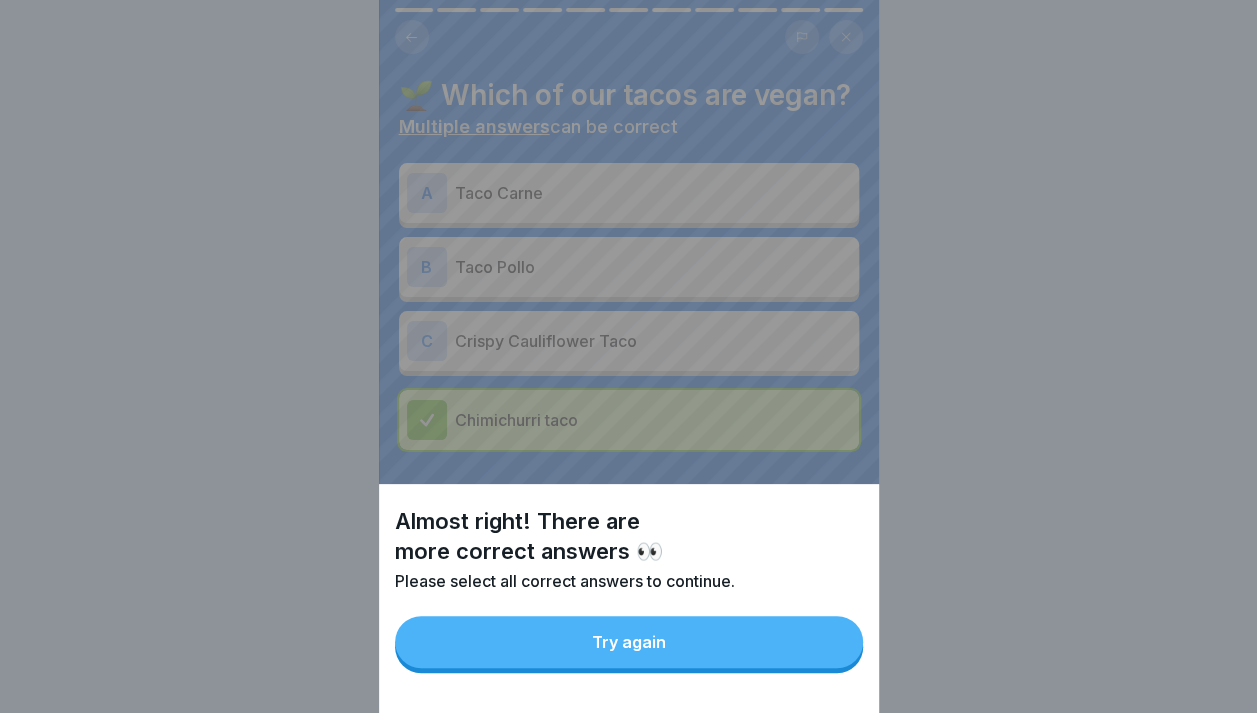 click on "Try again" at bounding box center [629, 642] 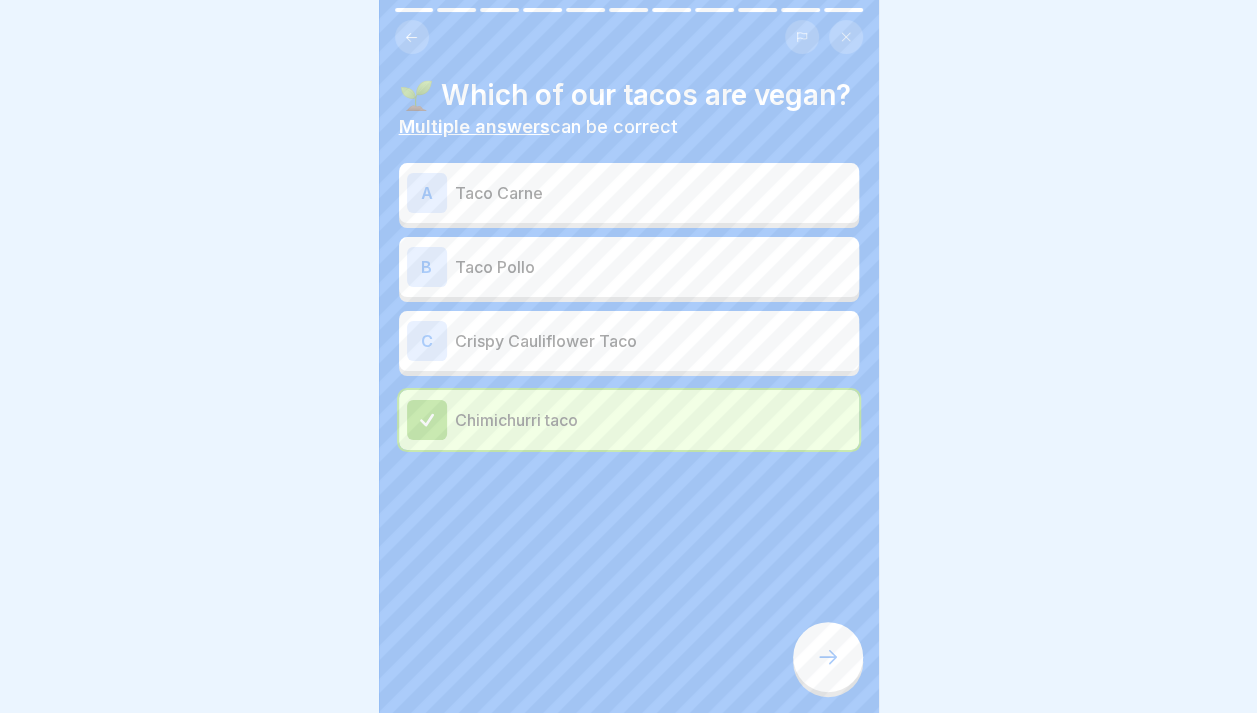 click on "Crispy Cauliflower Taco" at bounding box center (653, 341) 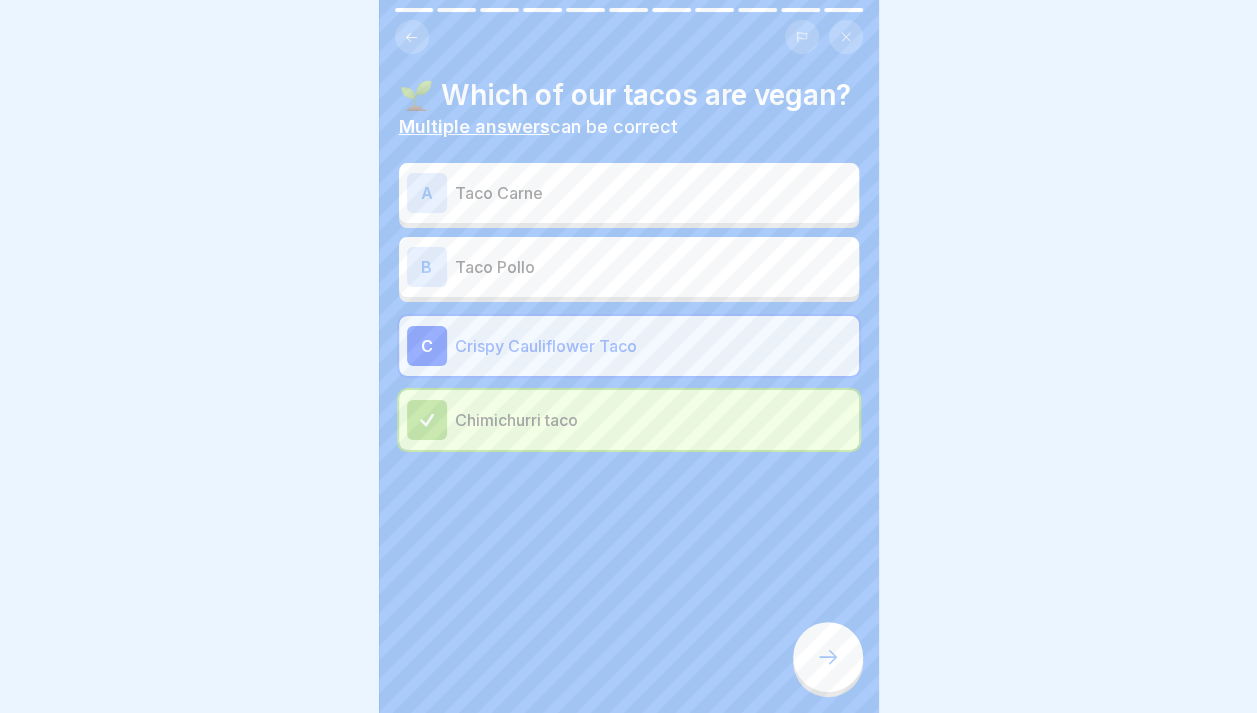 click at bounding box center [828, 657] 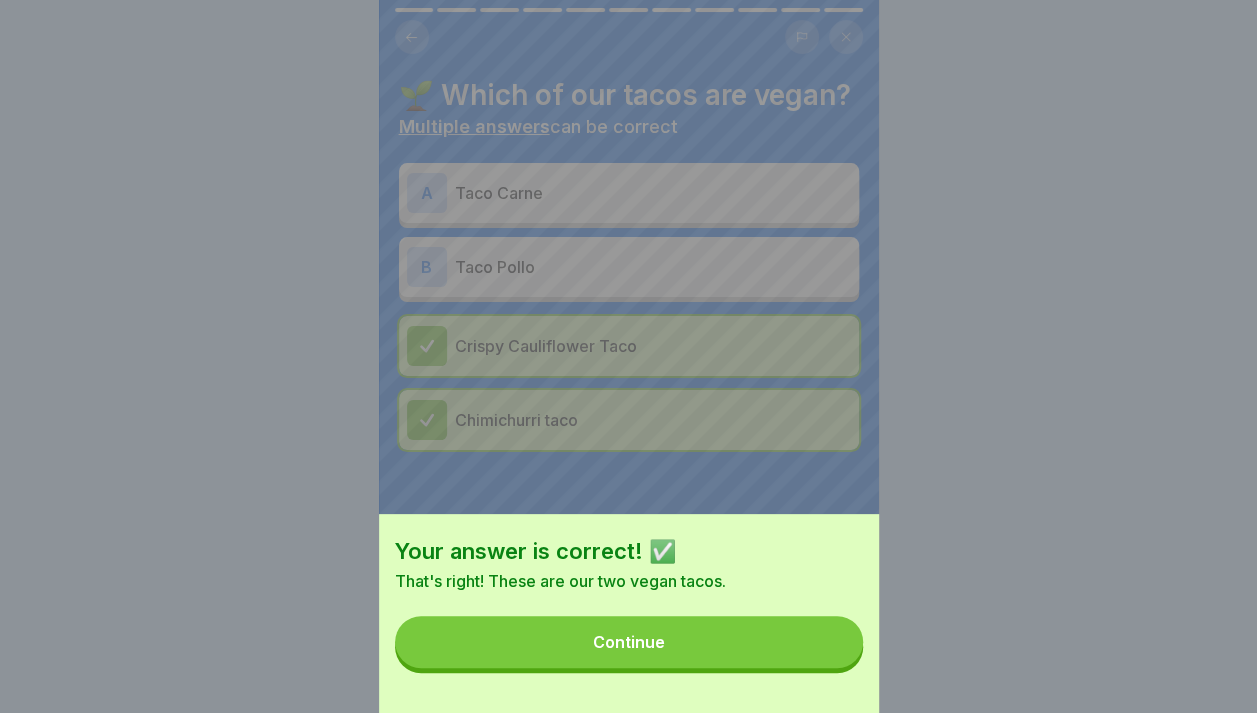 click on "Continue" at bounding box center (629, 642) 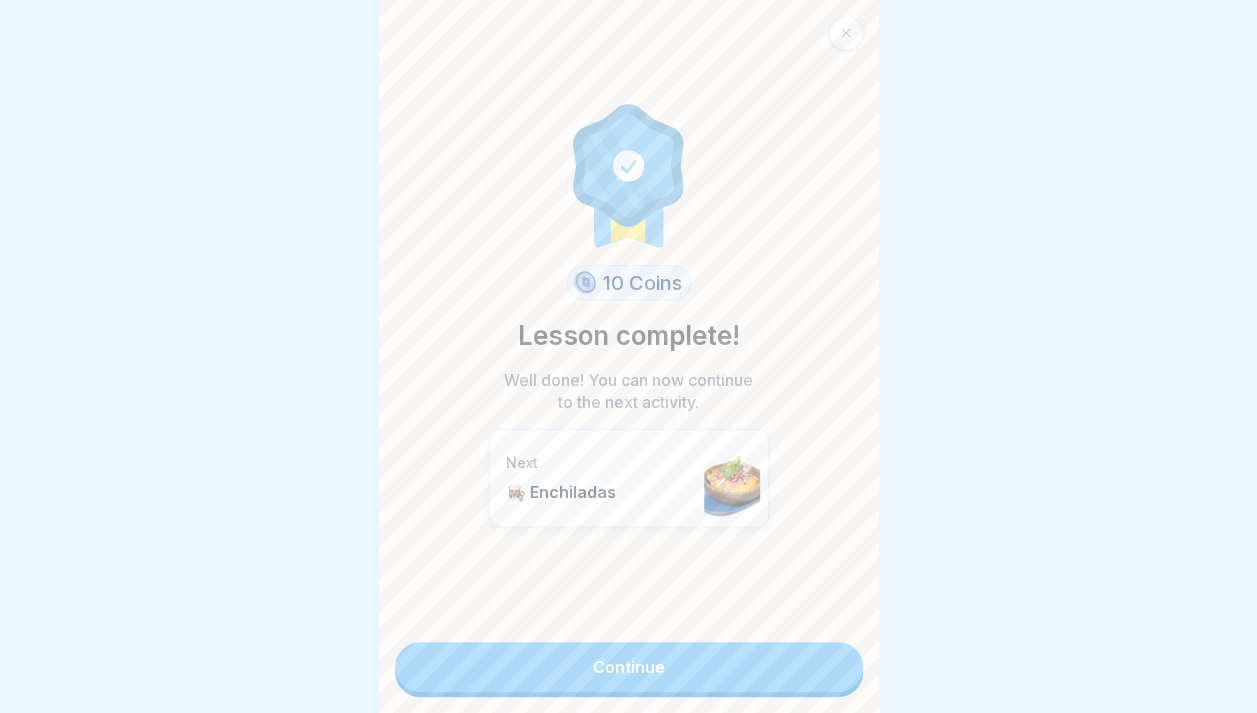 click on "Continue" at bounding box center (629, 667) 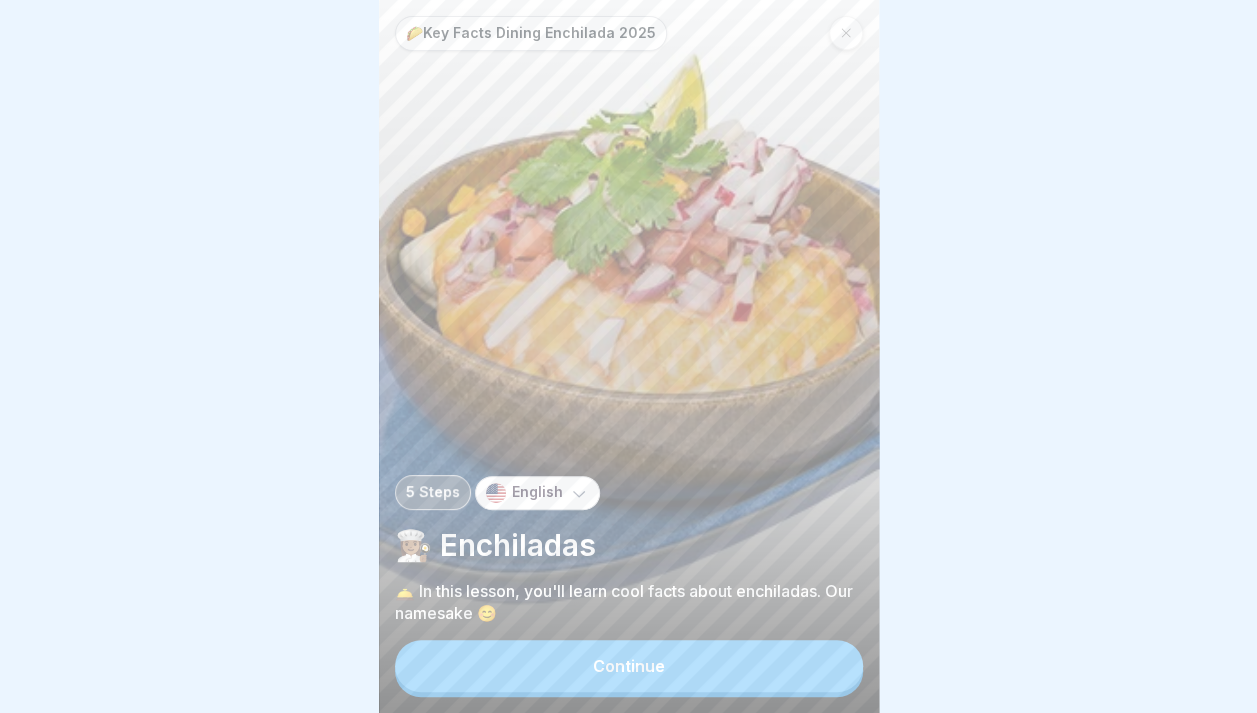 scroll, scrollTop: 15, scrollLeft: 0, axis: vertical 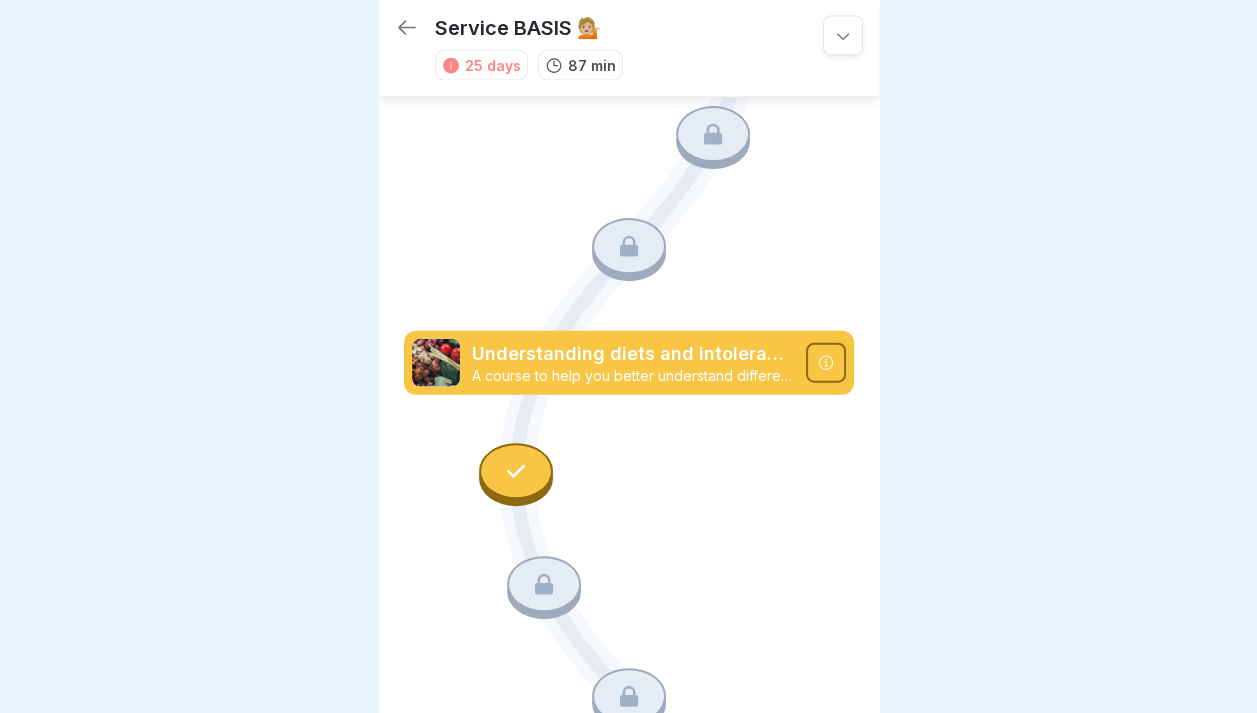 drag, startPoint x: 0, startPoint y: 0, endPoint x: 514, endPoint y: 416, distance: 661.2503 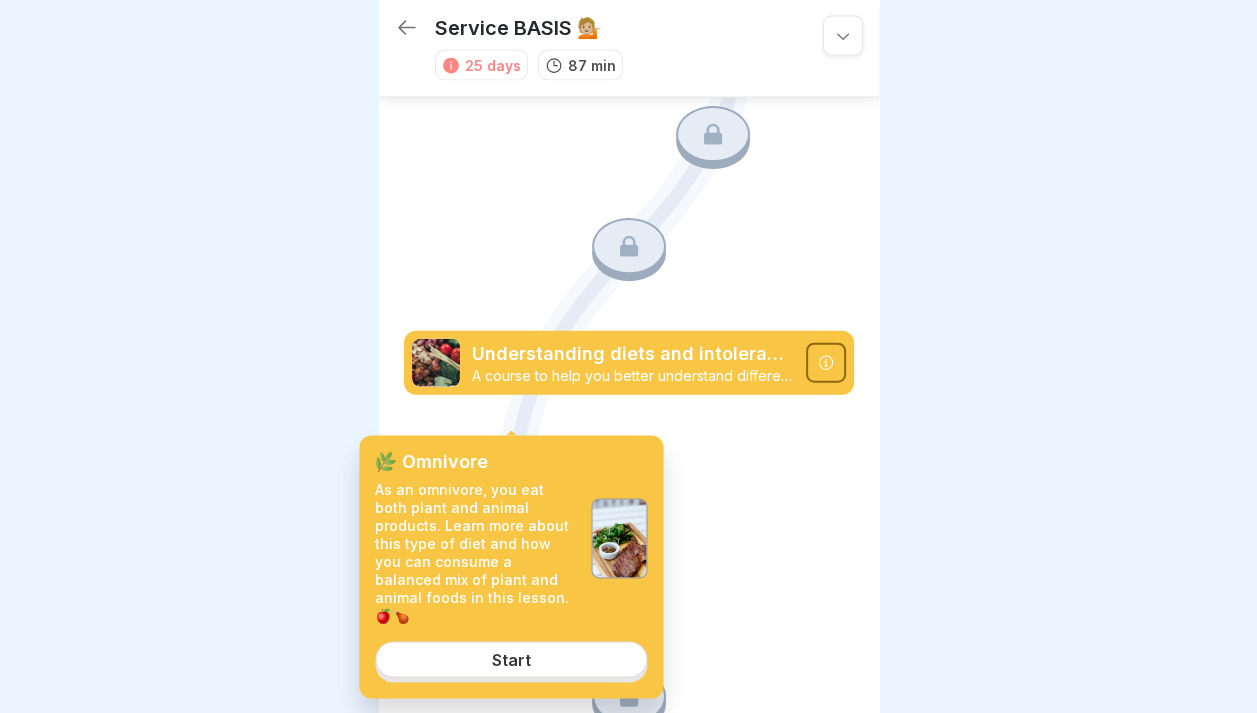 click on "Start" at bounding box center (511, 659) 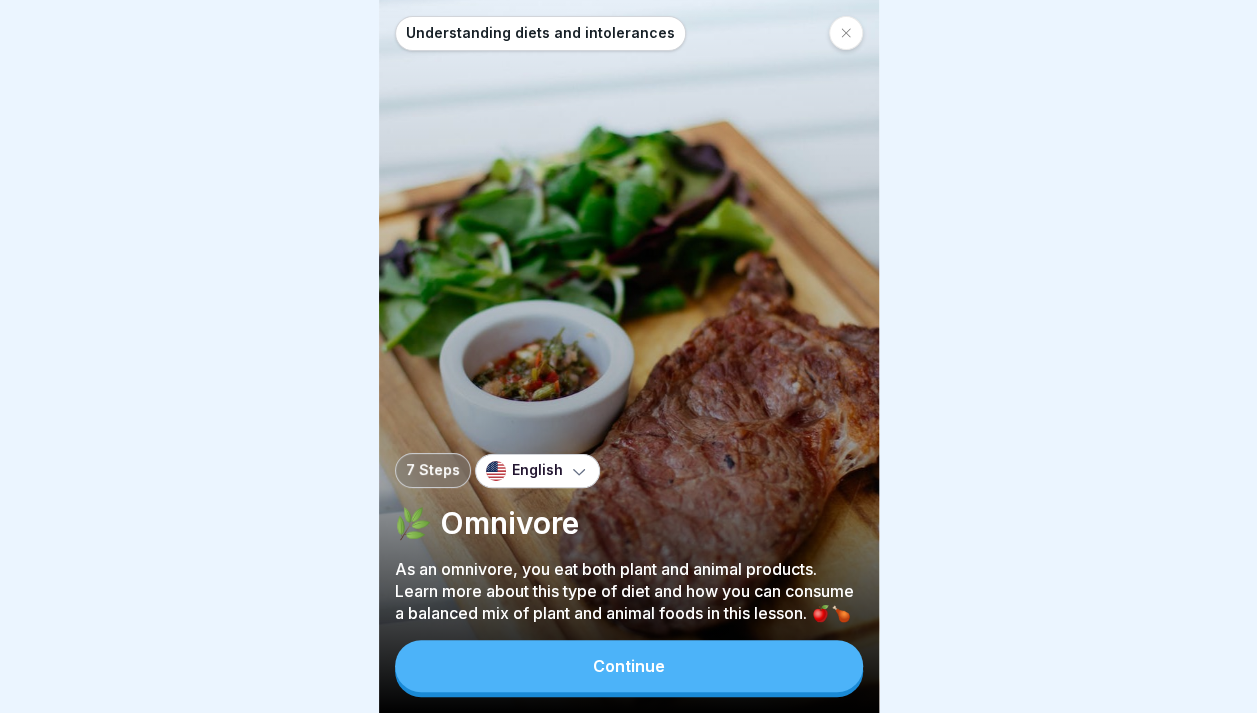 scroll, scrollTop: 0, scrollLeft: 0, axis: both 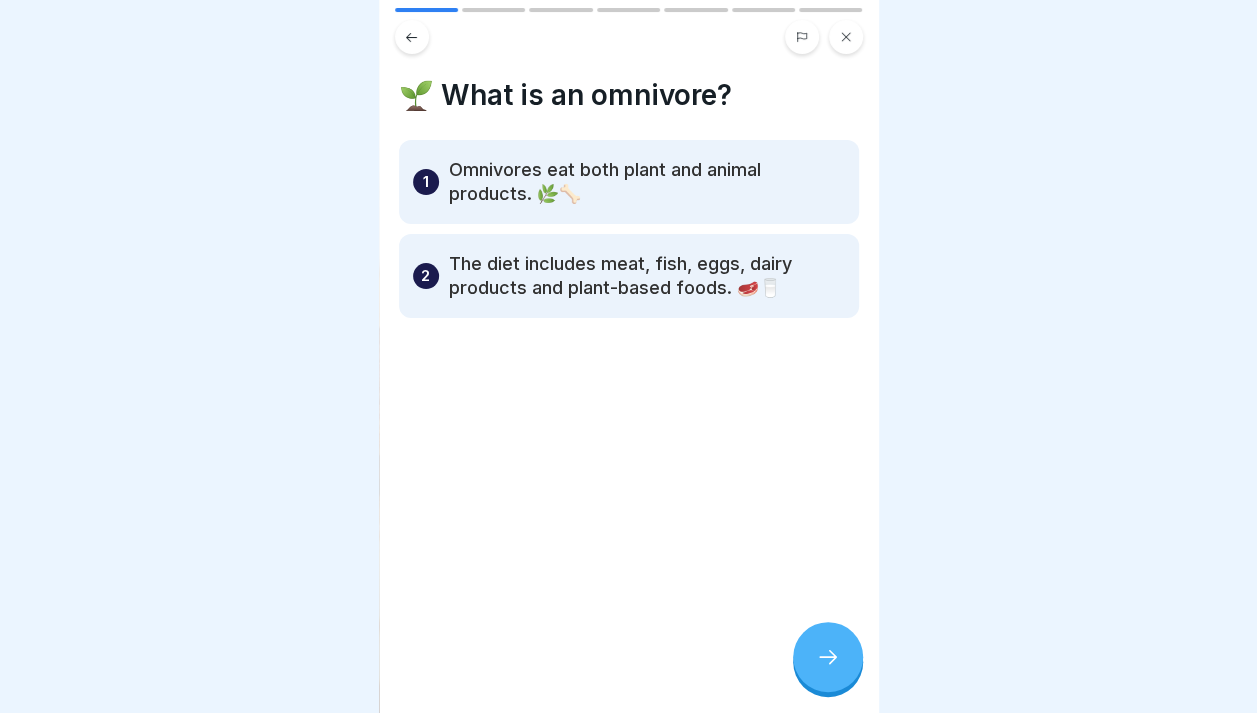 click at bounding box center [828, 657] 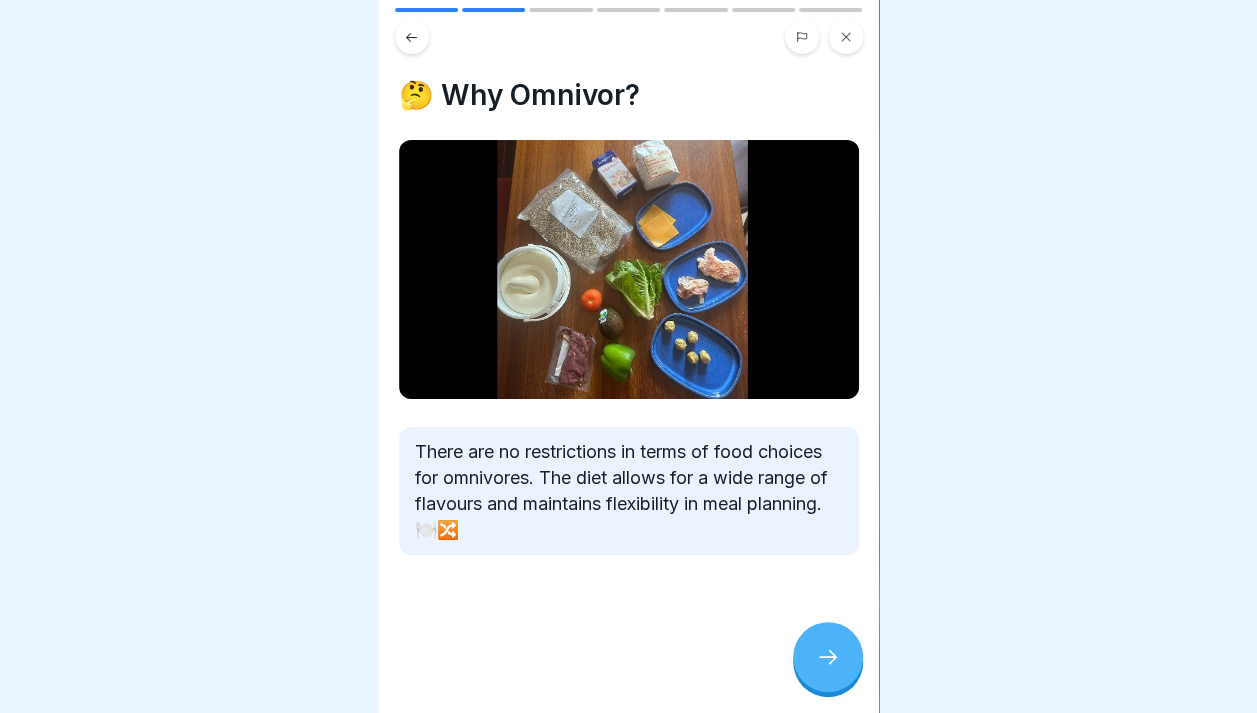 click at bounding box center [828, 657] 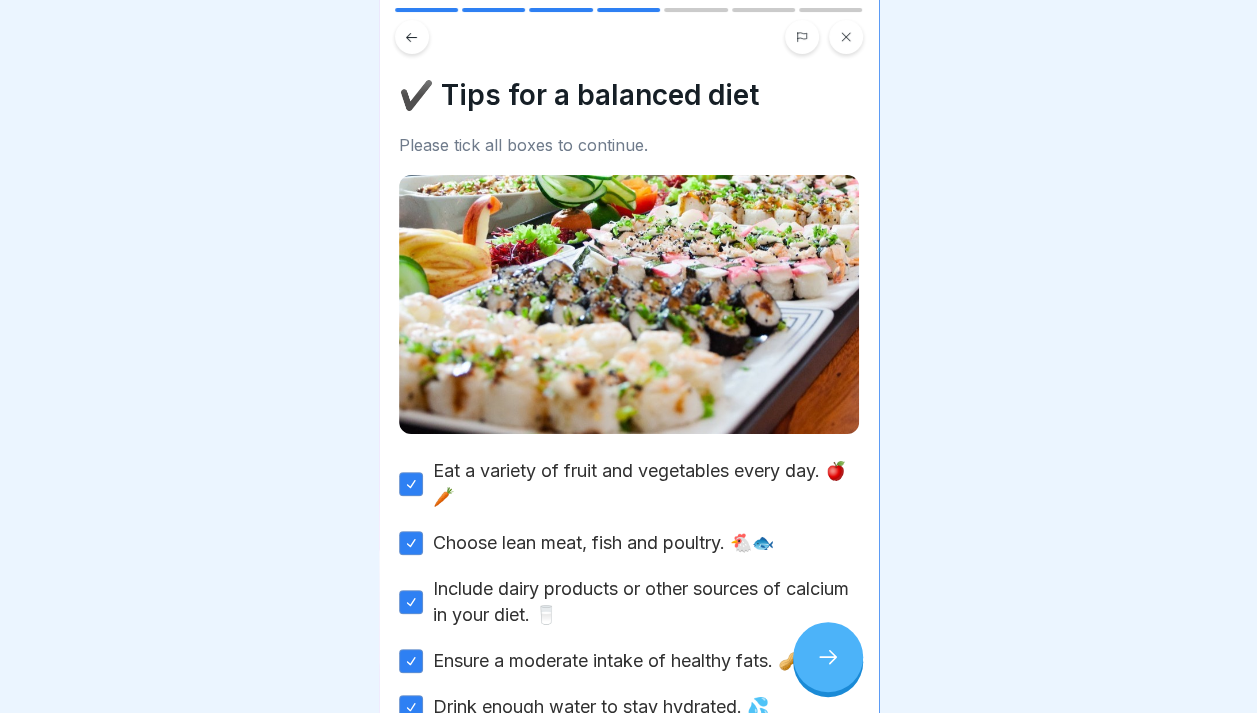 click at bounding box center (828, 657) 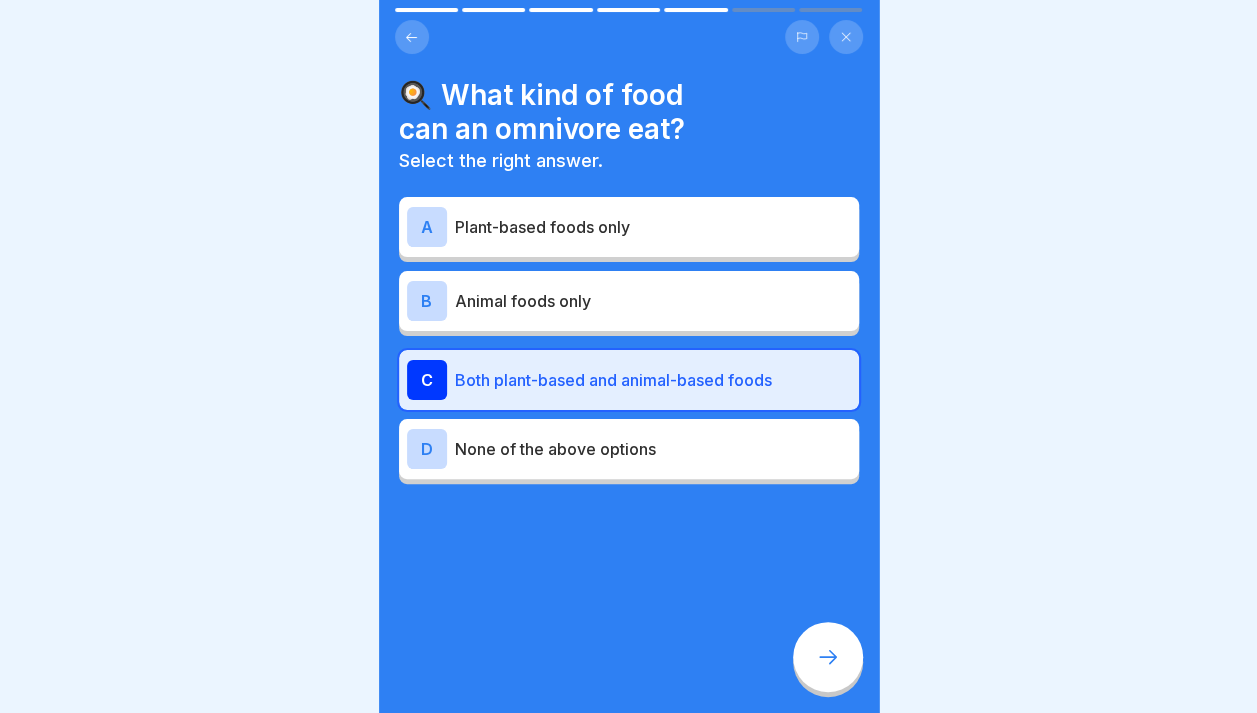 click at bounding box center (828, 657) 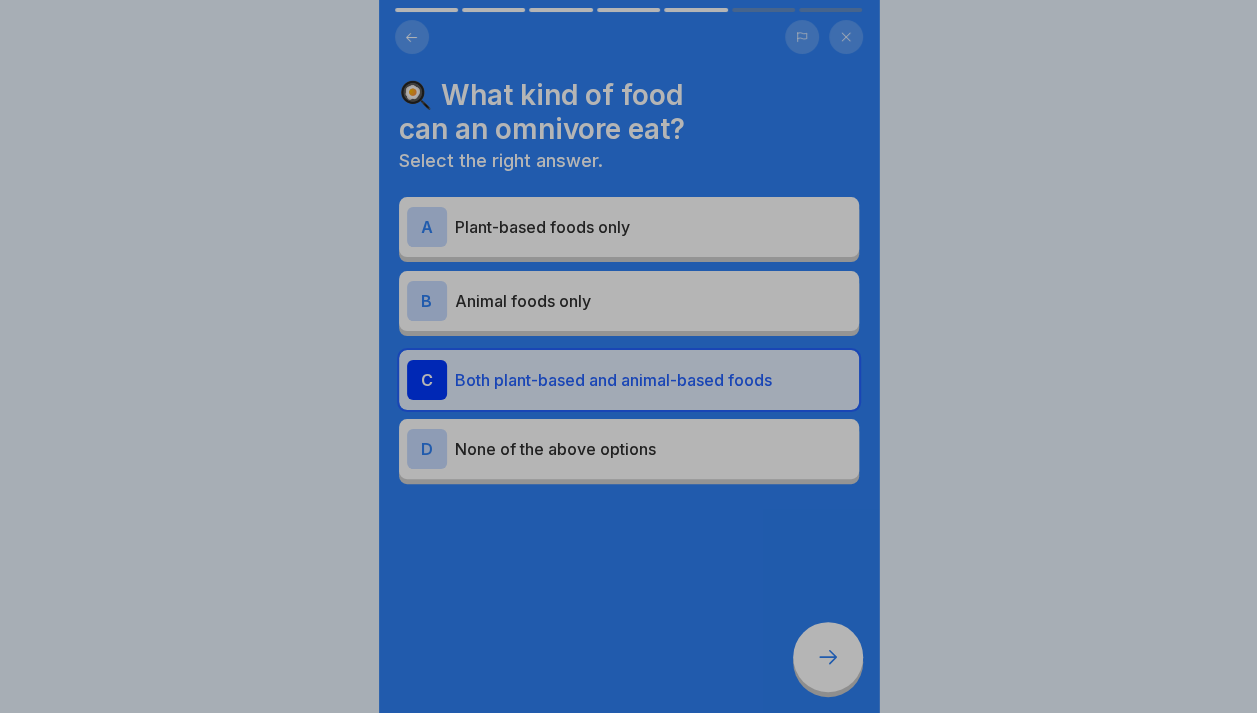 click on "Your answer is correct! ✅ Exactly! Omnivores can eat both plant and animal foods.   Continue" at bounding box center [629, 582] 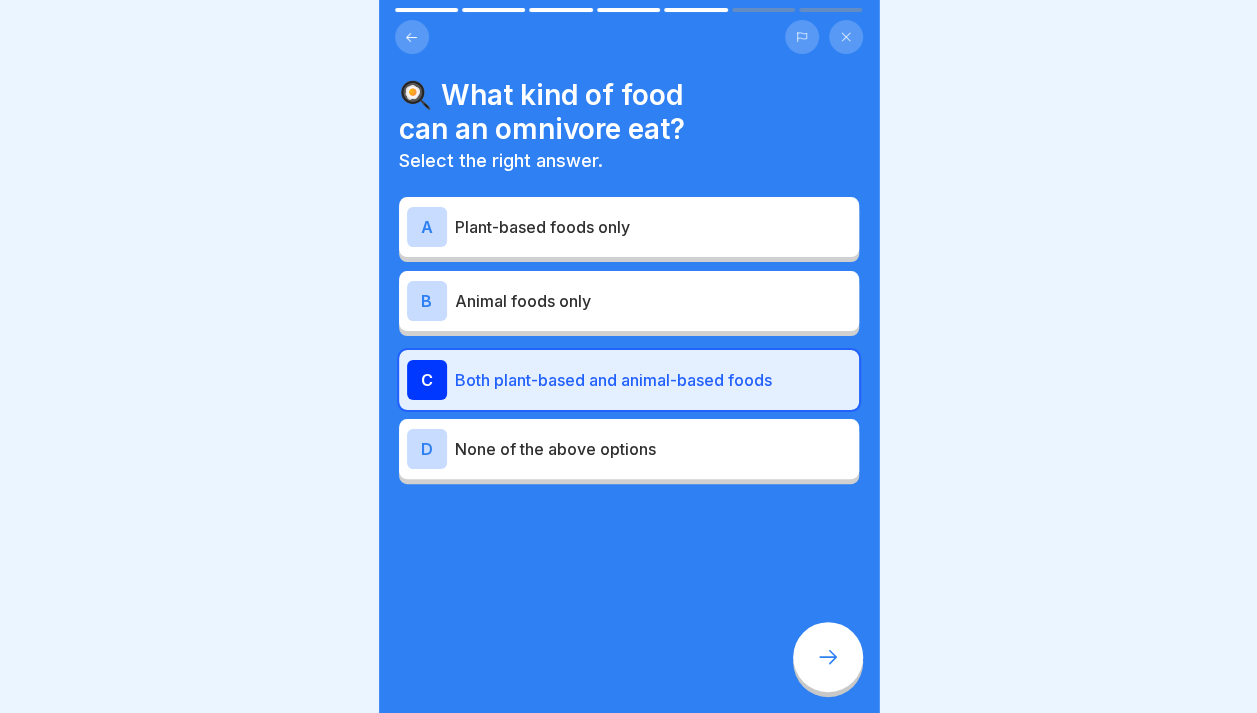 click on "Animal foods only" at bounding box center (653, 301) 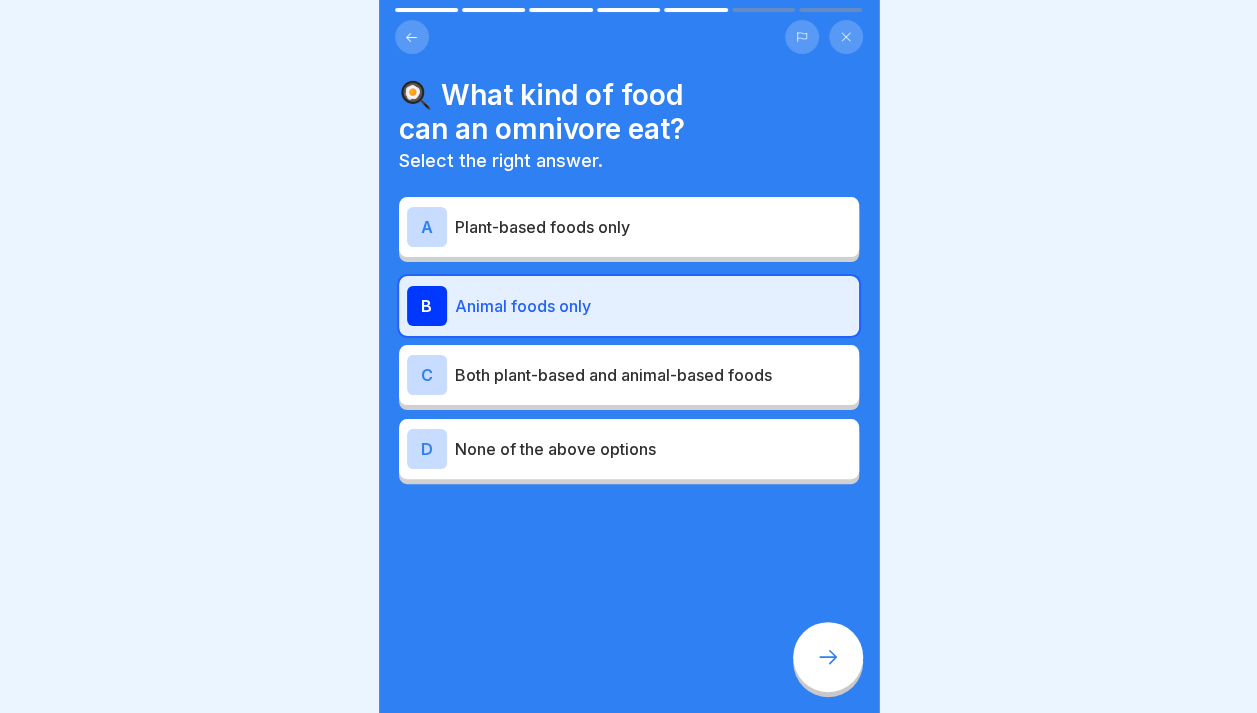 click on "Plant-based foods only" at bounding box center [653, 227] 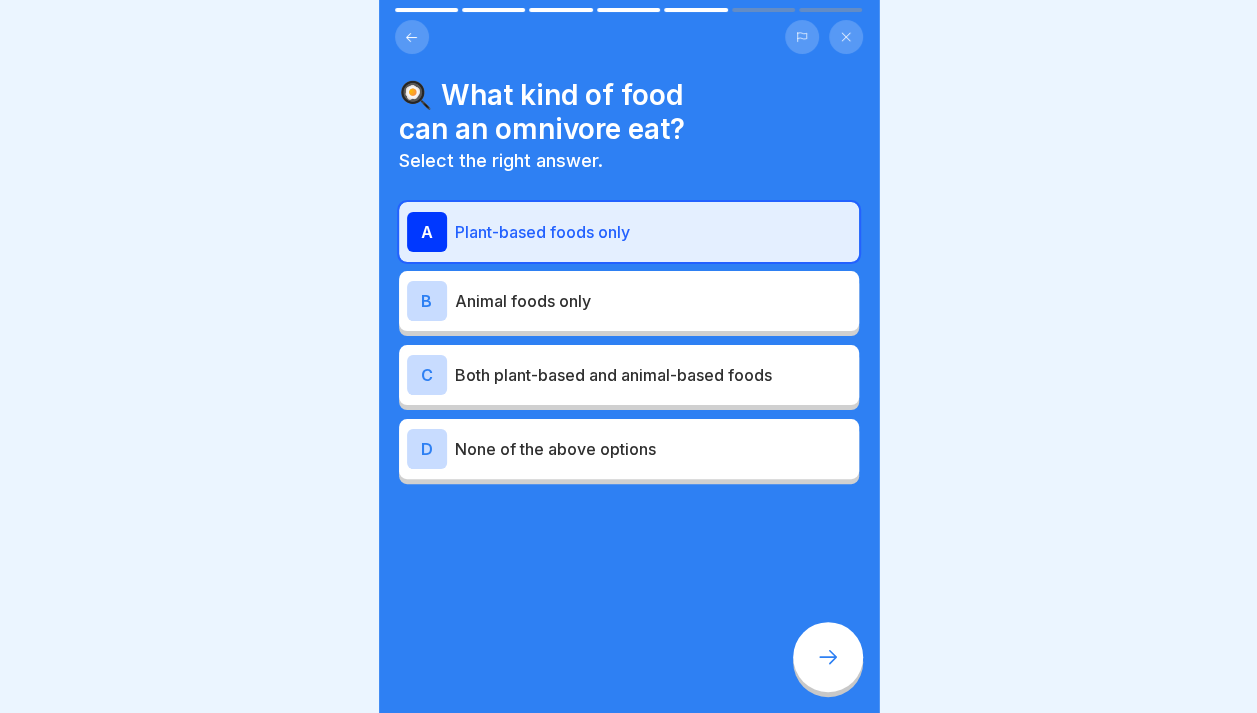 click 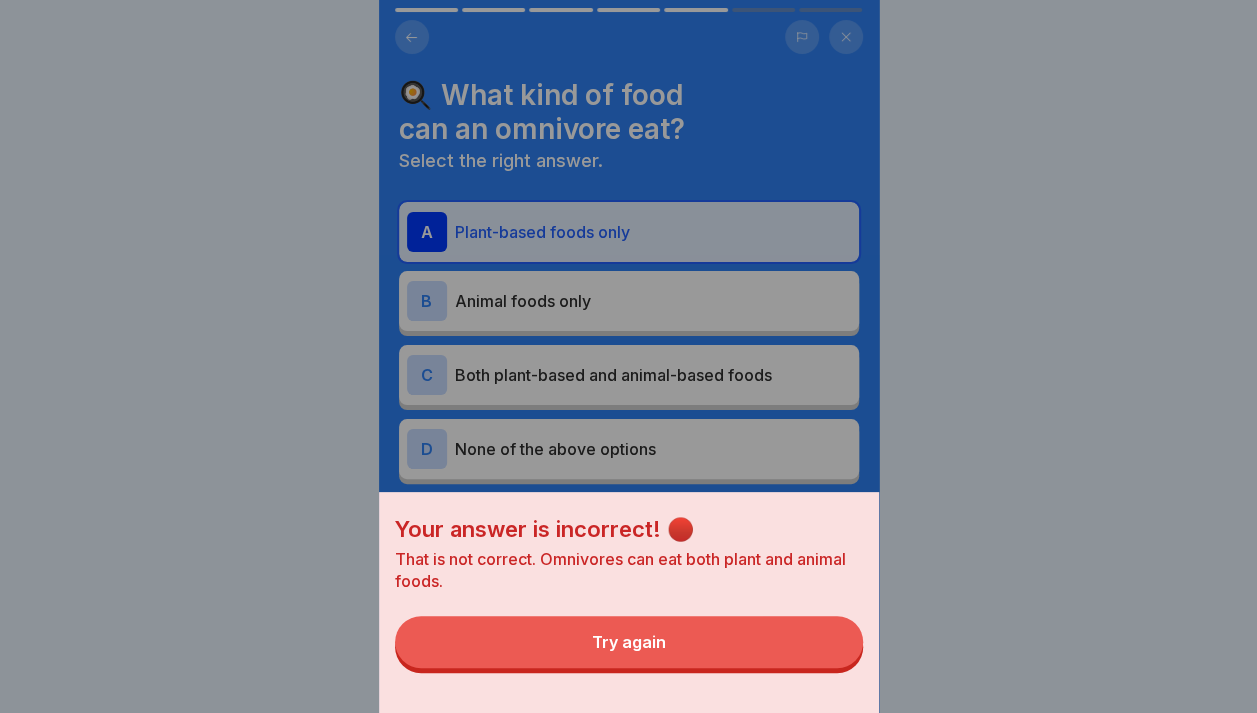click on "Try again" at bounding box center (629, 642) 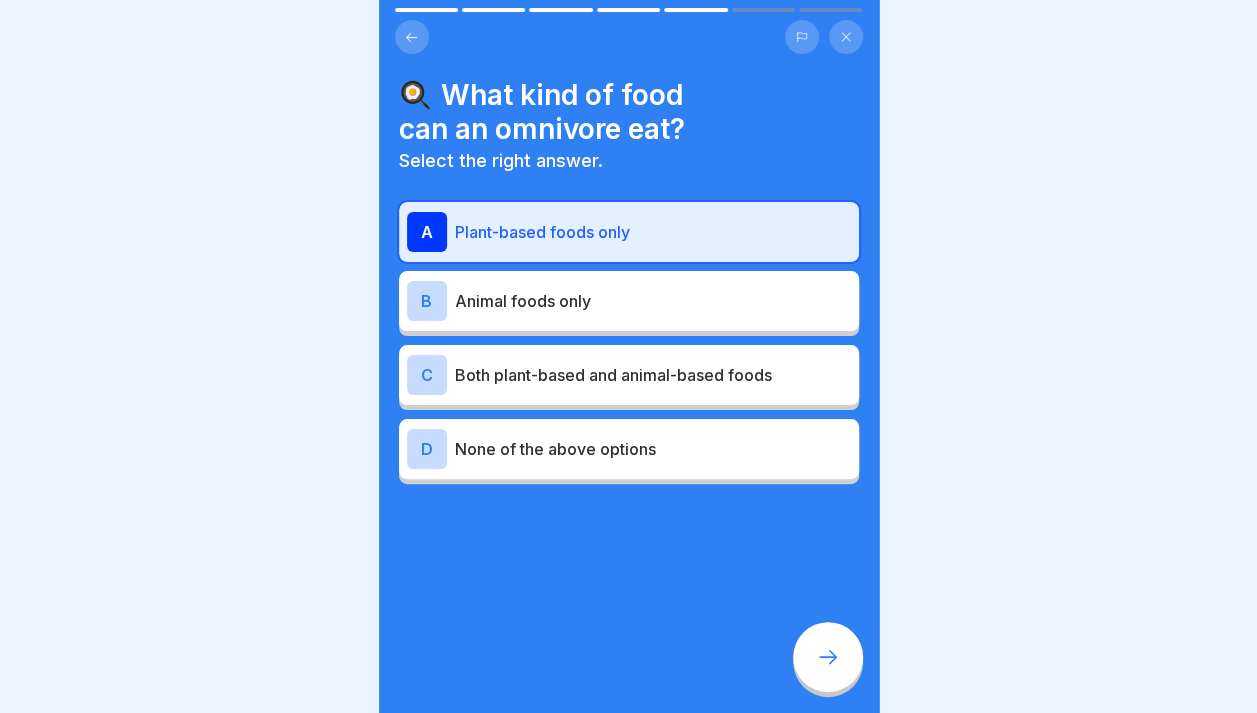 click on "Animal foods only" at bounding box center [653, 301] 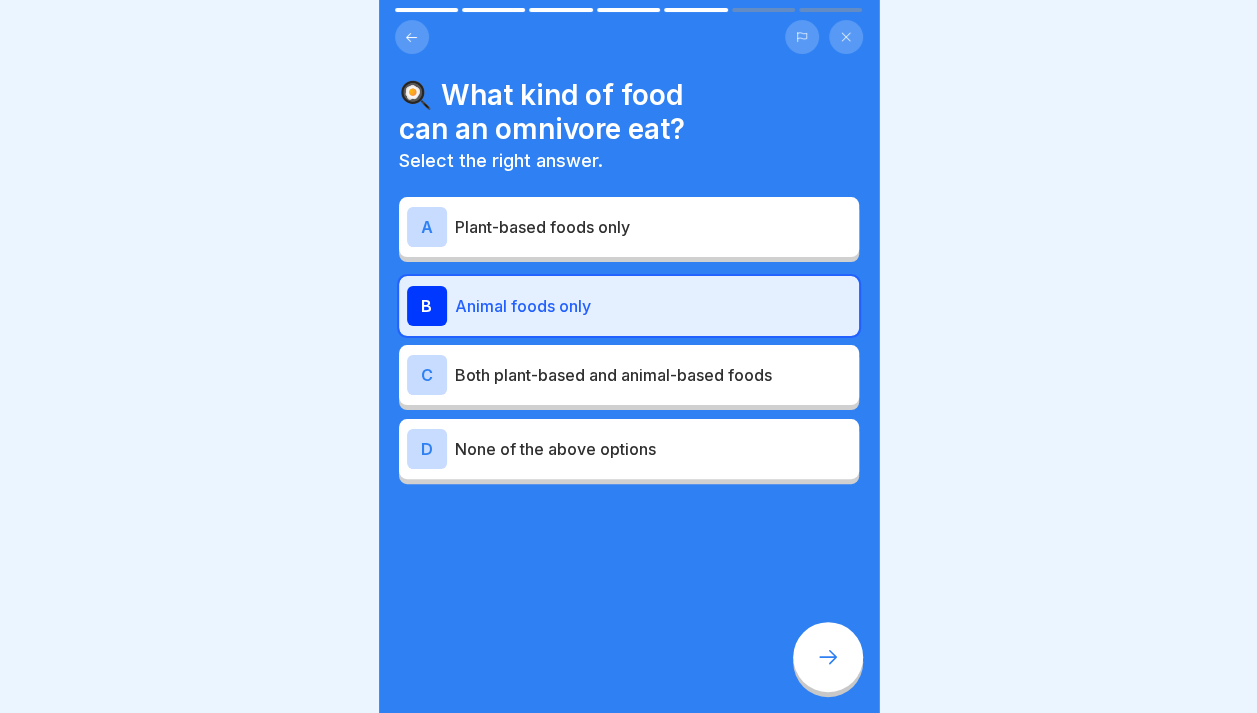 click on "Both plant-based and animal-based foods" at bounding box center [653, 375] 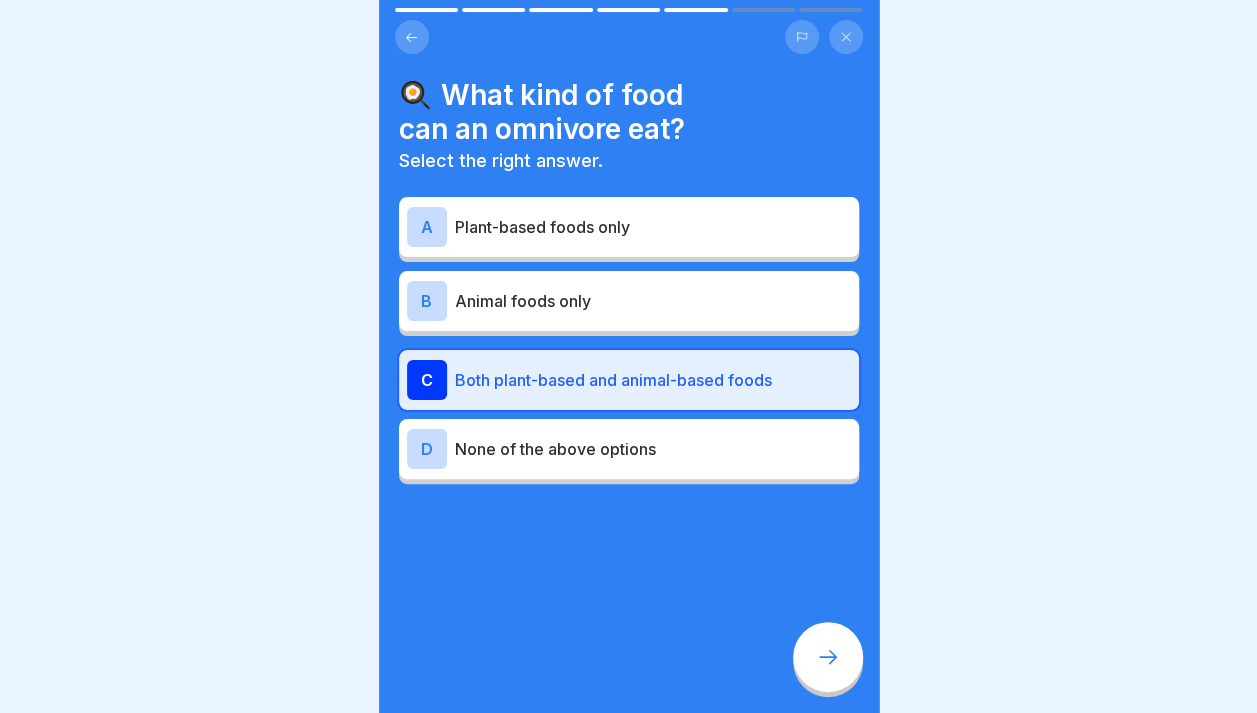 click 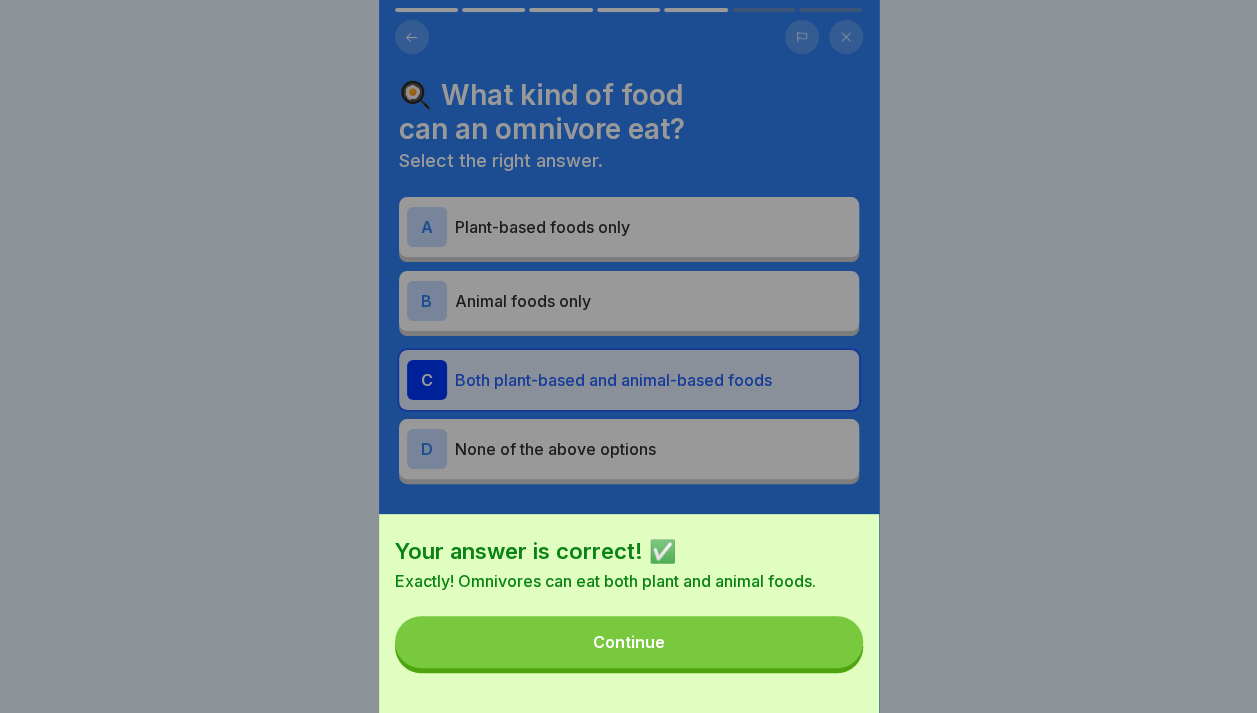 click on "Continue" at bounding box center (629, 642) 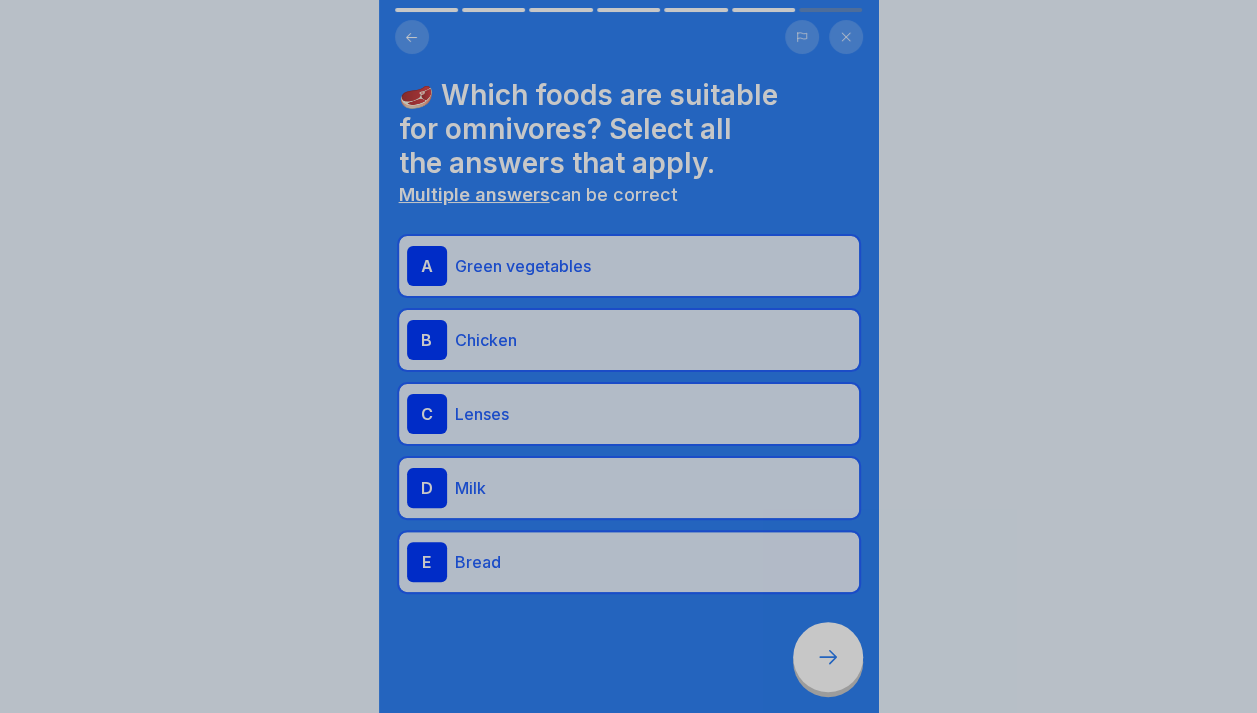 click on "Your answer is correct! ✅ Exactly! Omnivores can eat both plant and animal foods.   Continue" at bounding box center [629, 680] 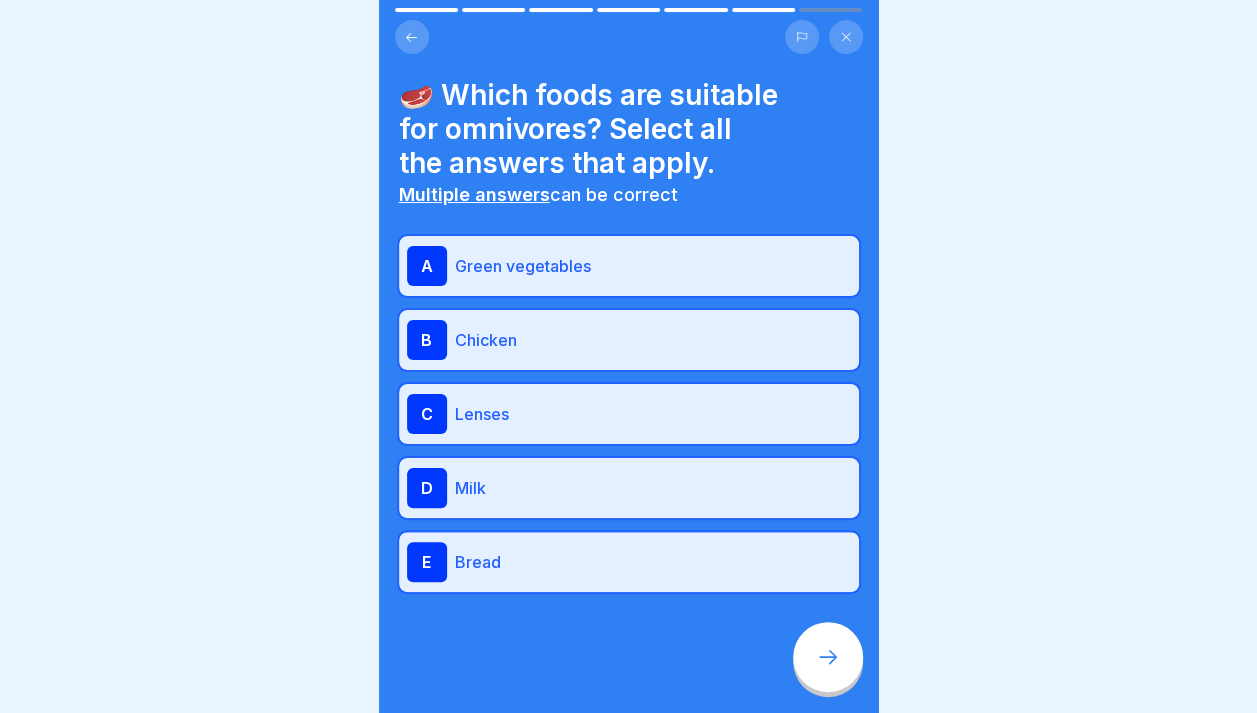 click on "Chicken" at bounding box center (653, 340) 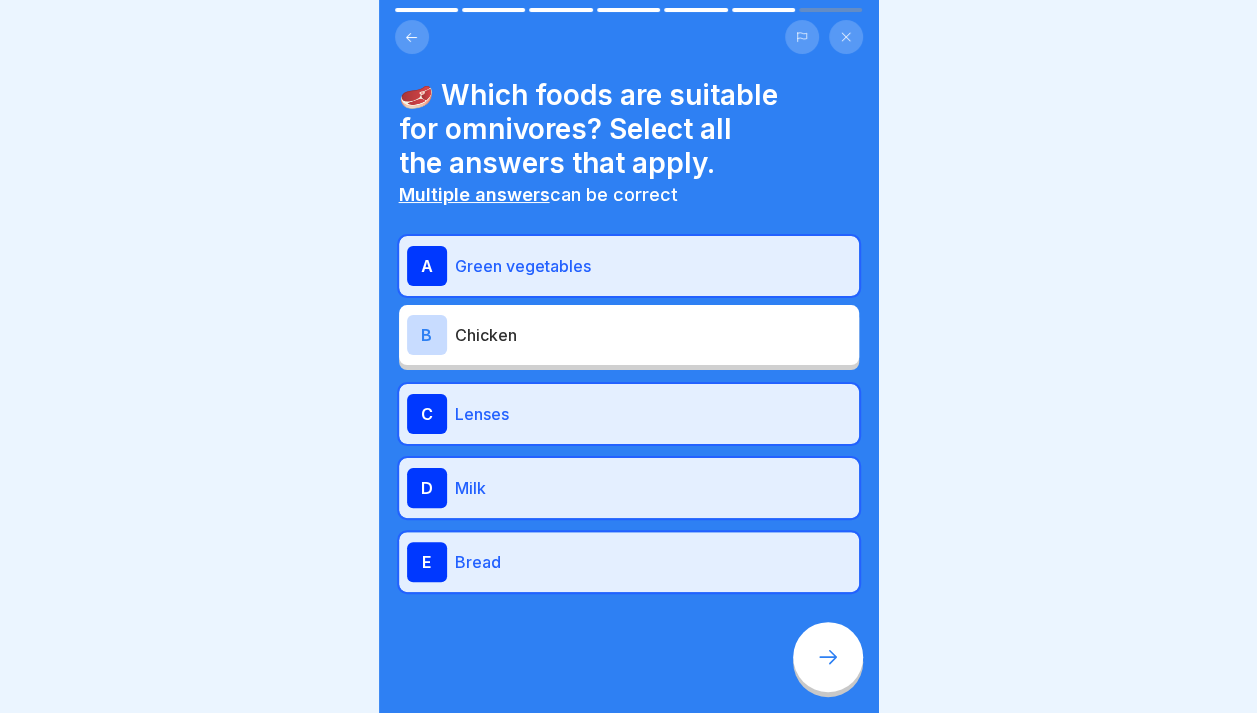 click on "Lenses" at bounding box center [653, 414] 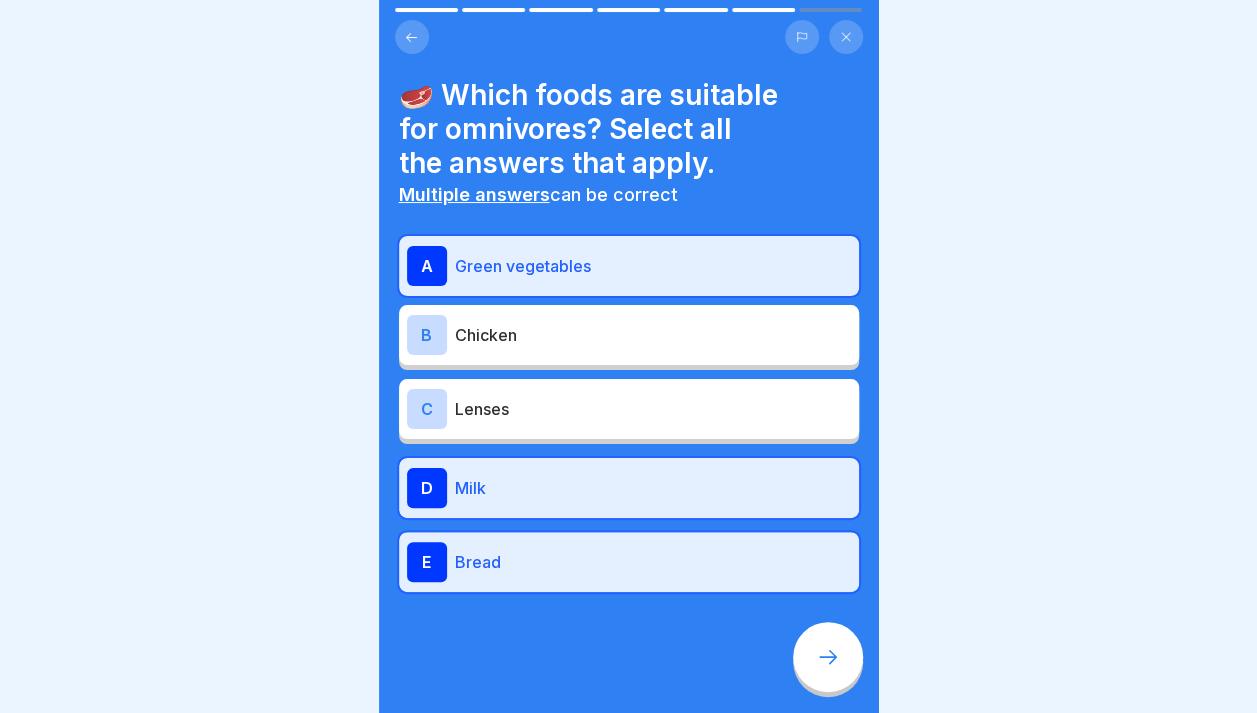 click on "Bread" at bounding box center [653, 562] 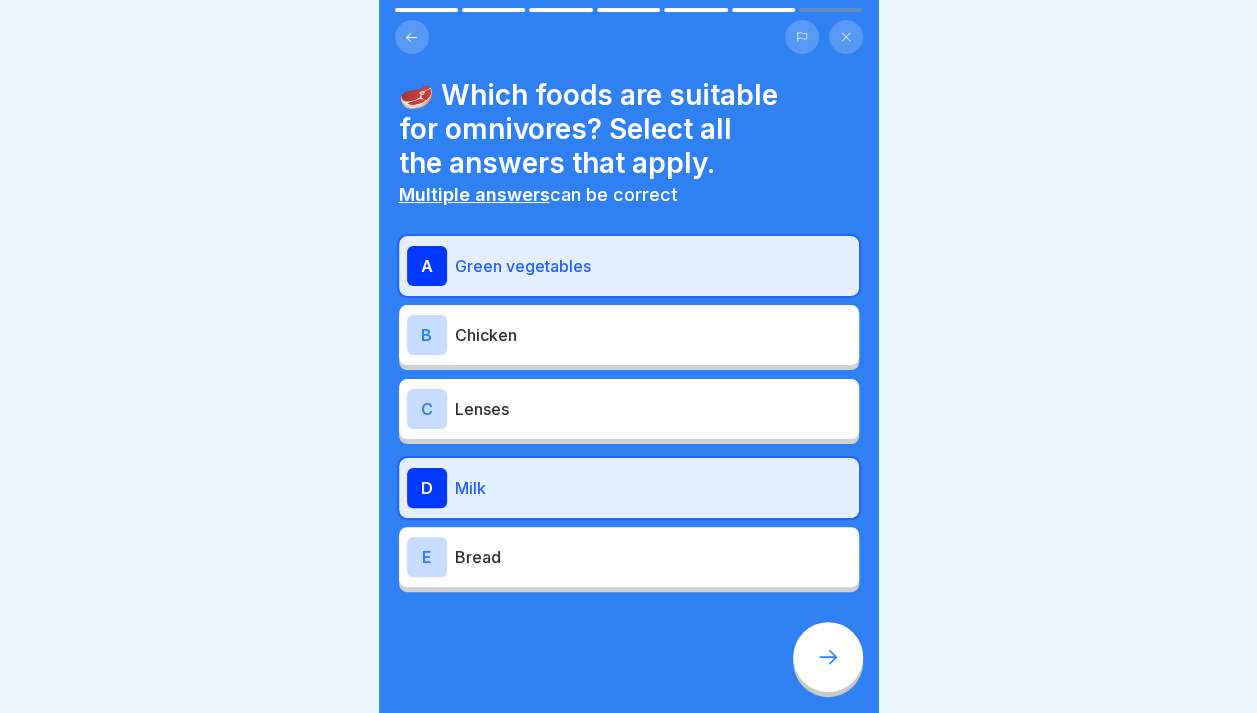 click on "A Green vegetables" at bounding box center [629, 266] 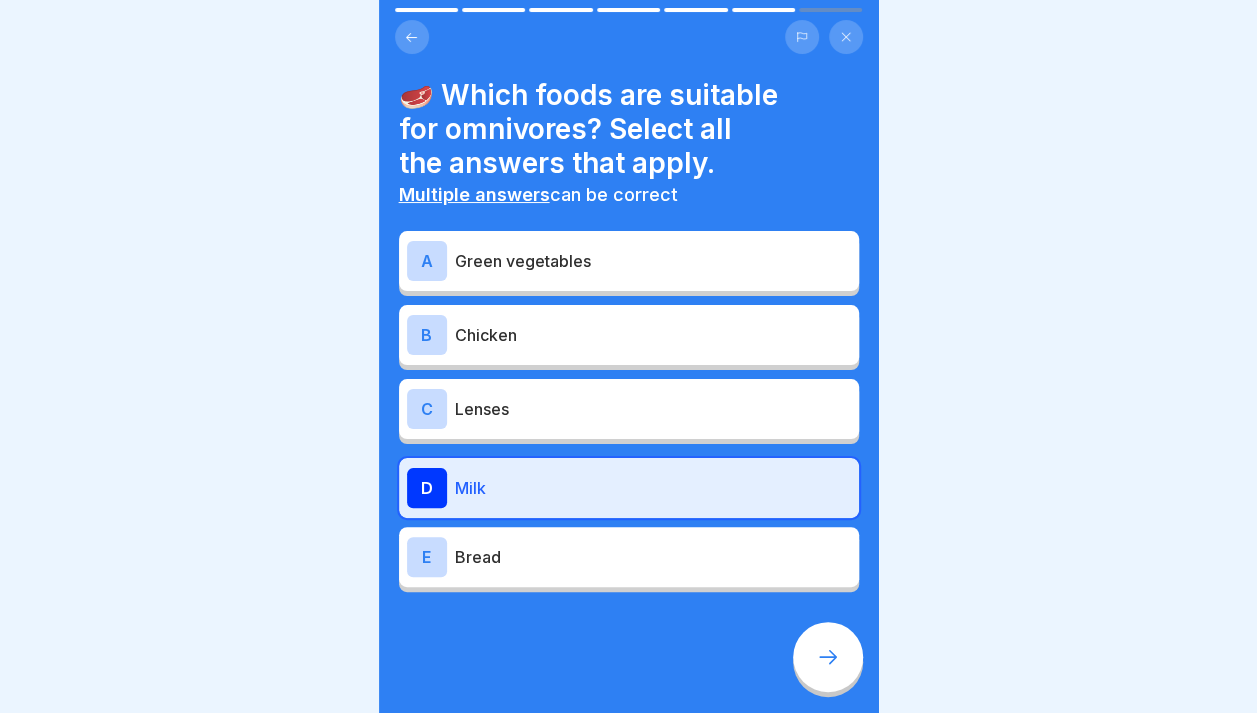 click at bounding box center (828, 657) 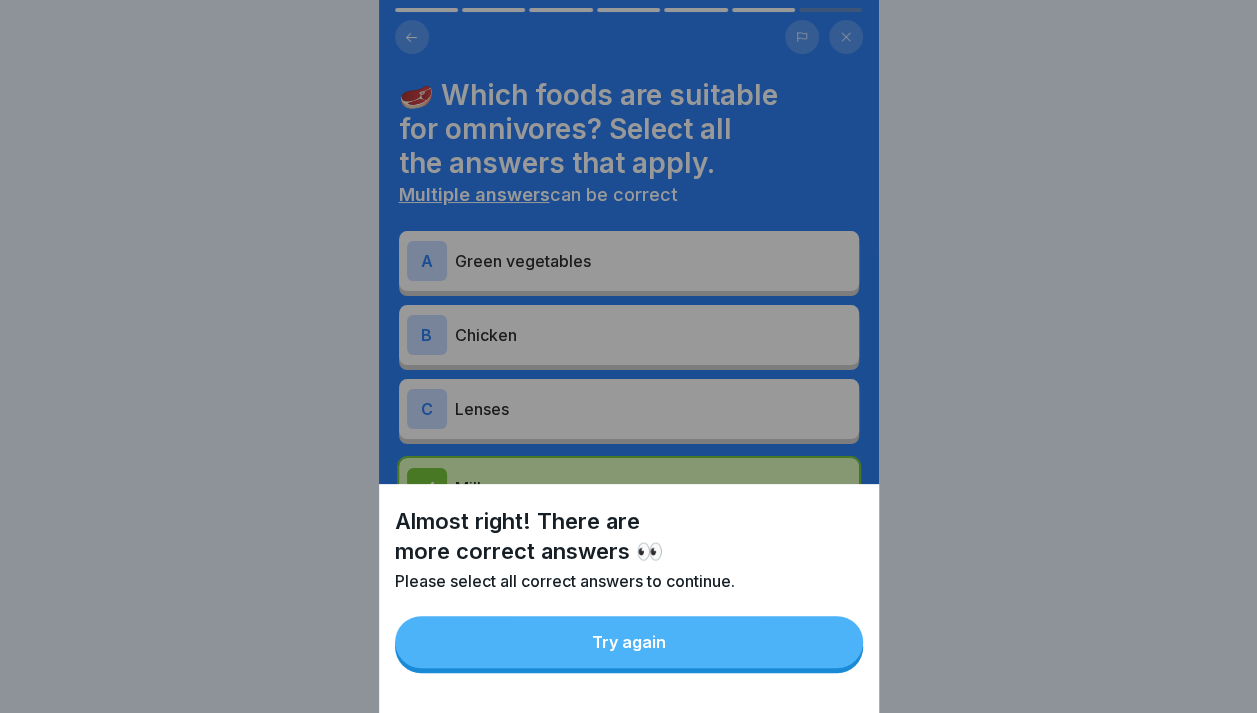 click on "Try again" at bounding box center (629, 642) 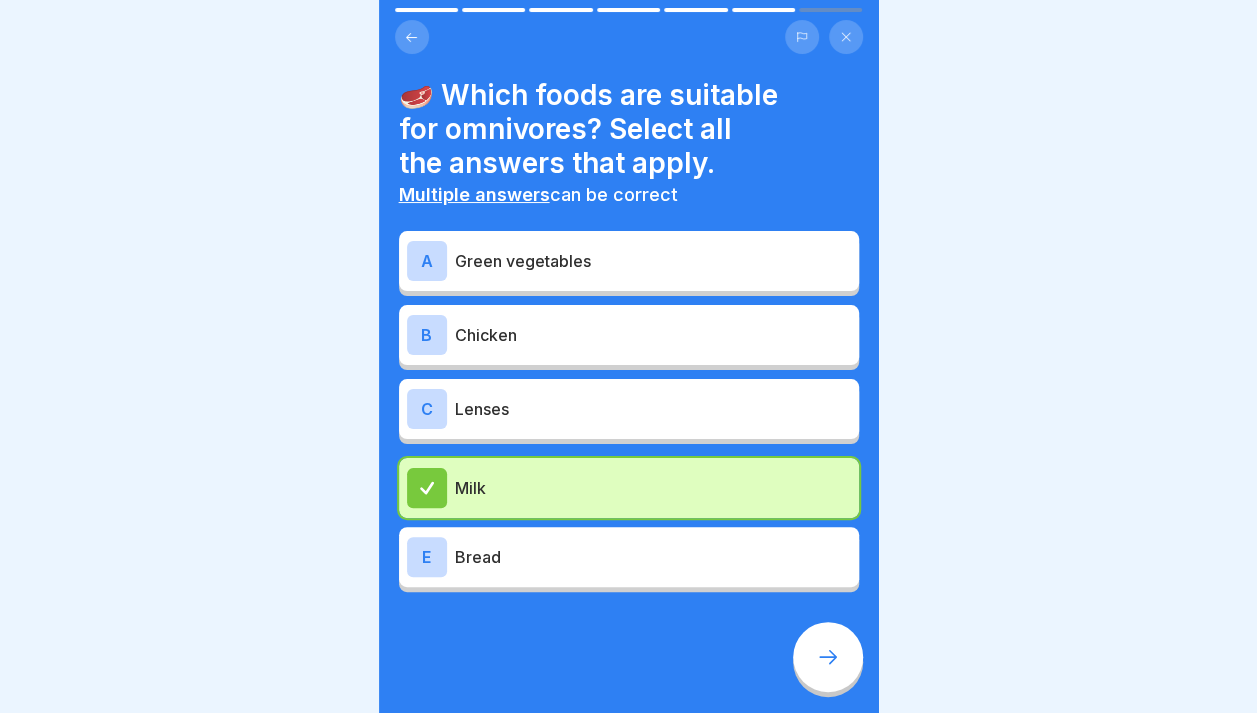 click on "Milk" at bounding box center (629, 488) 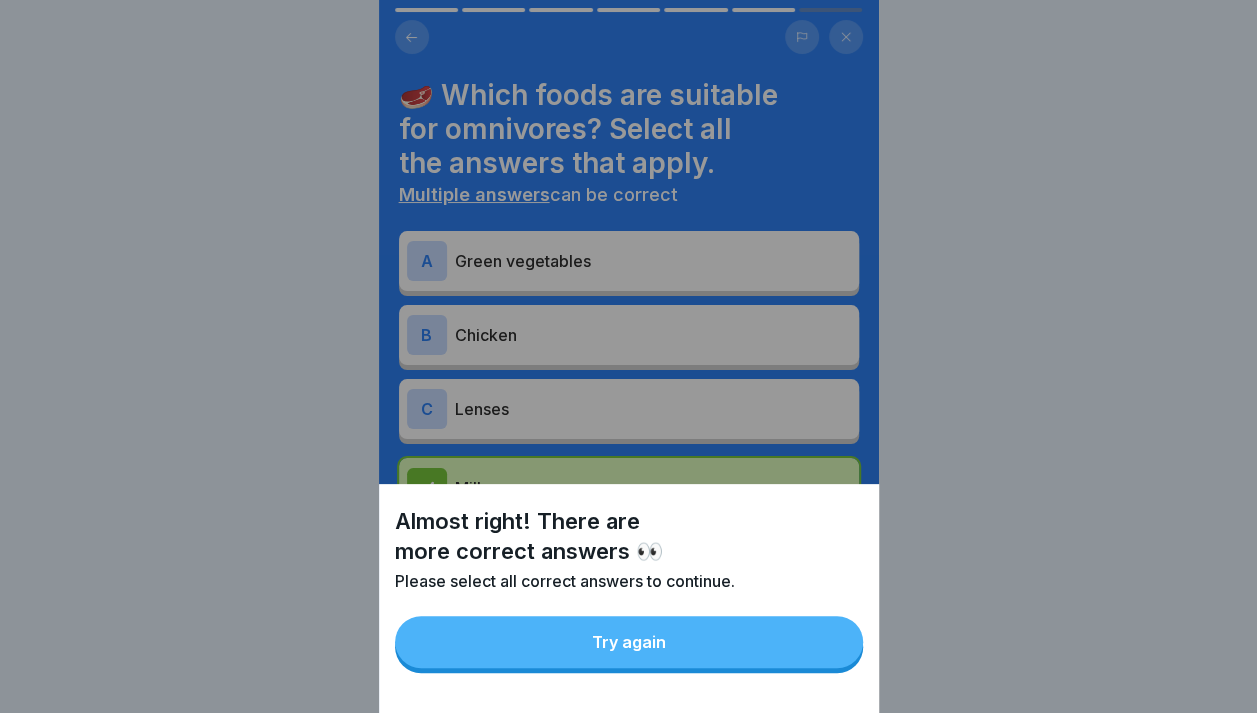 click on "Try again" at bounding box center (629, 642) 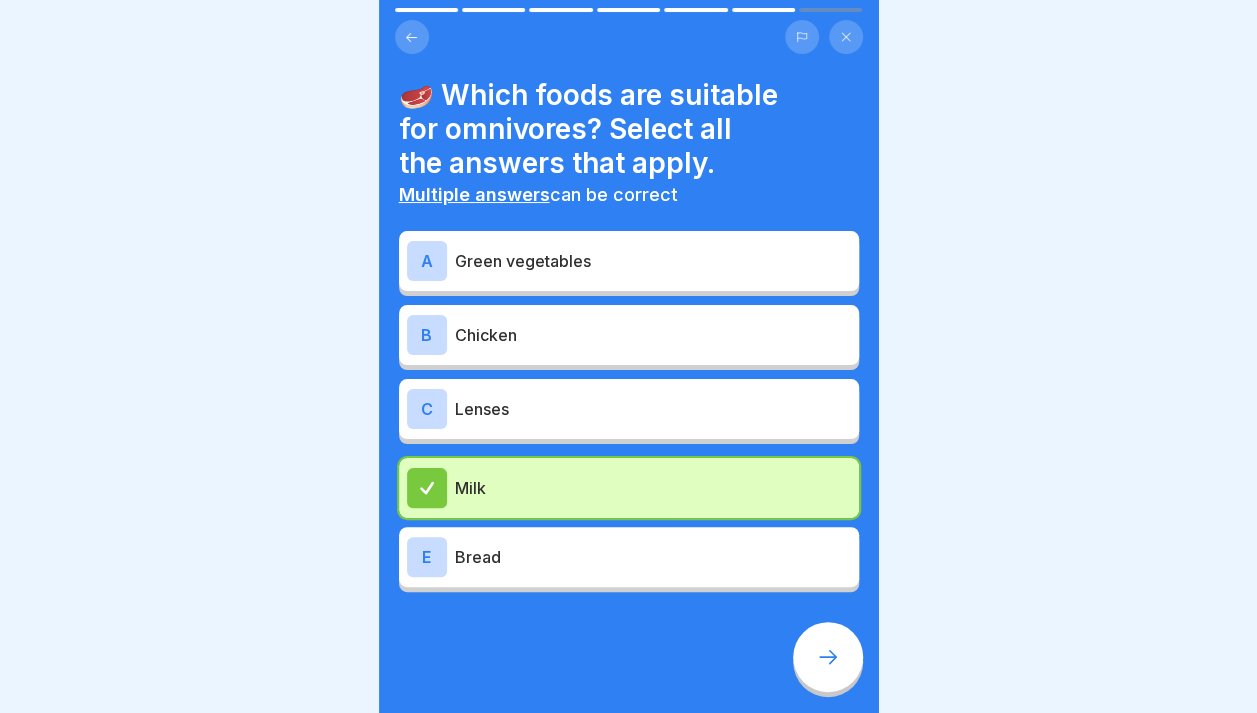 click on "C" at bounding box center [427, 409] 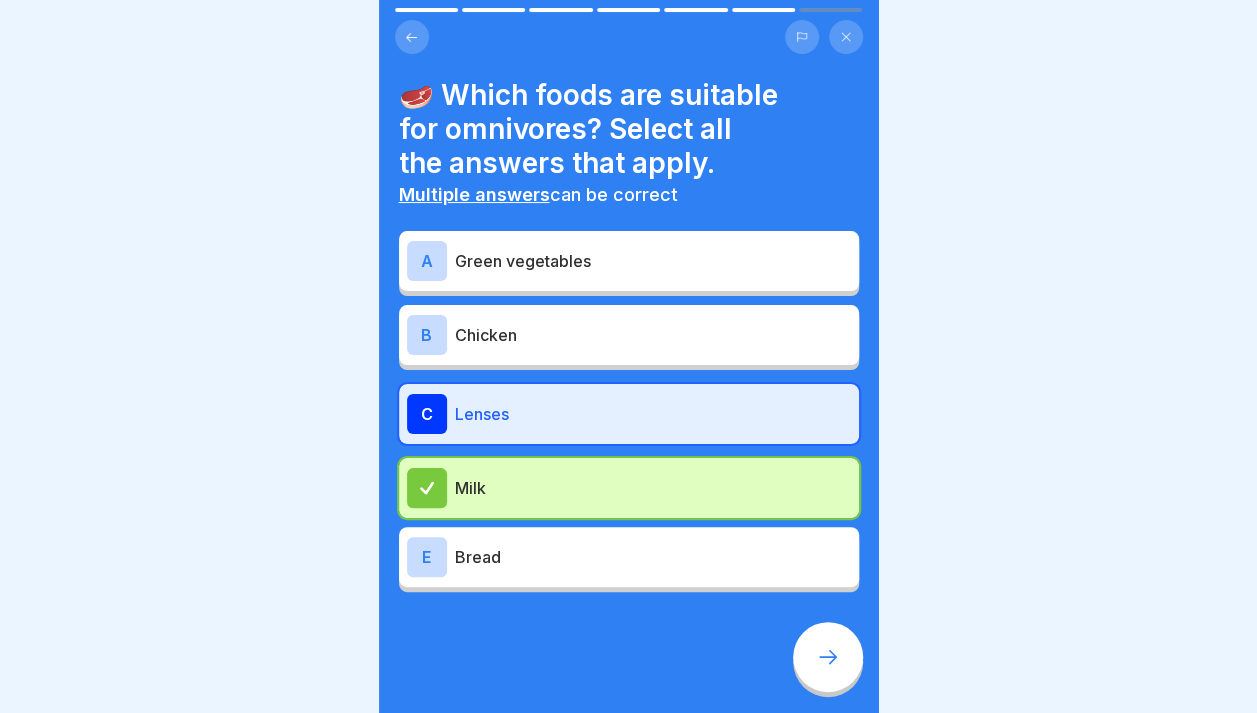 click 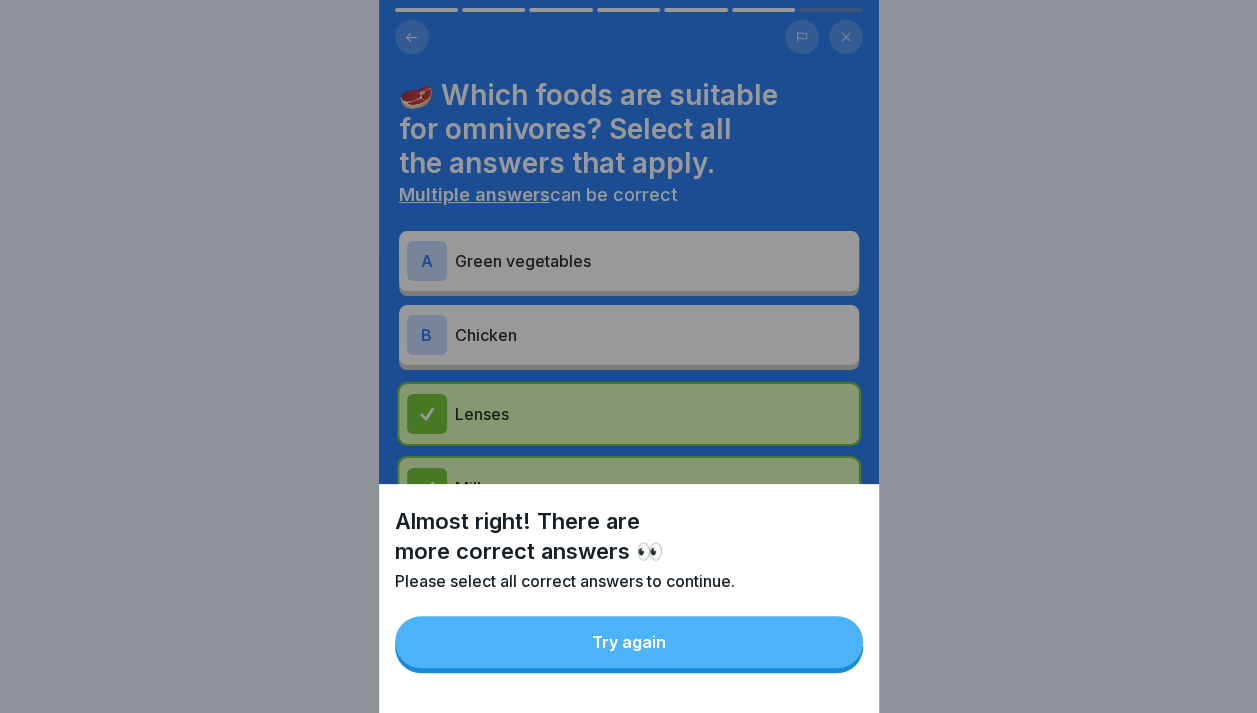 click on "Try again" at bounding box center (629, 642) 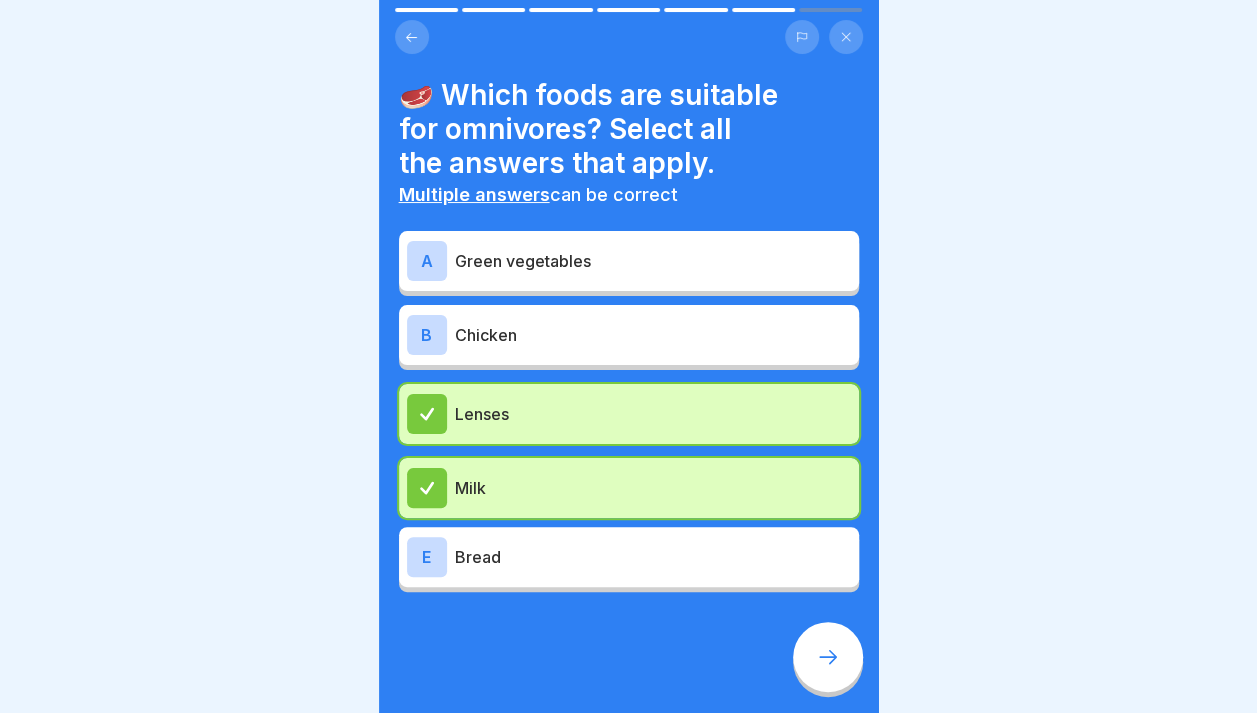 click on "B" at bounding box center (427, 335) 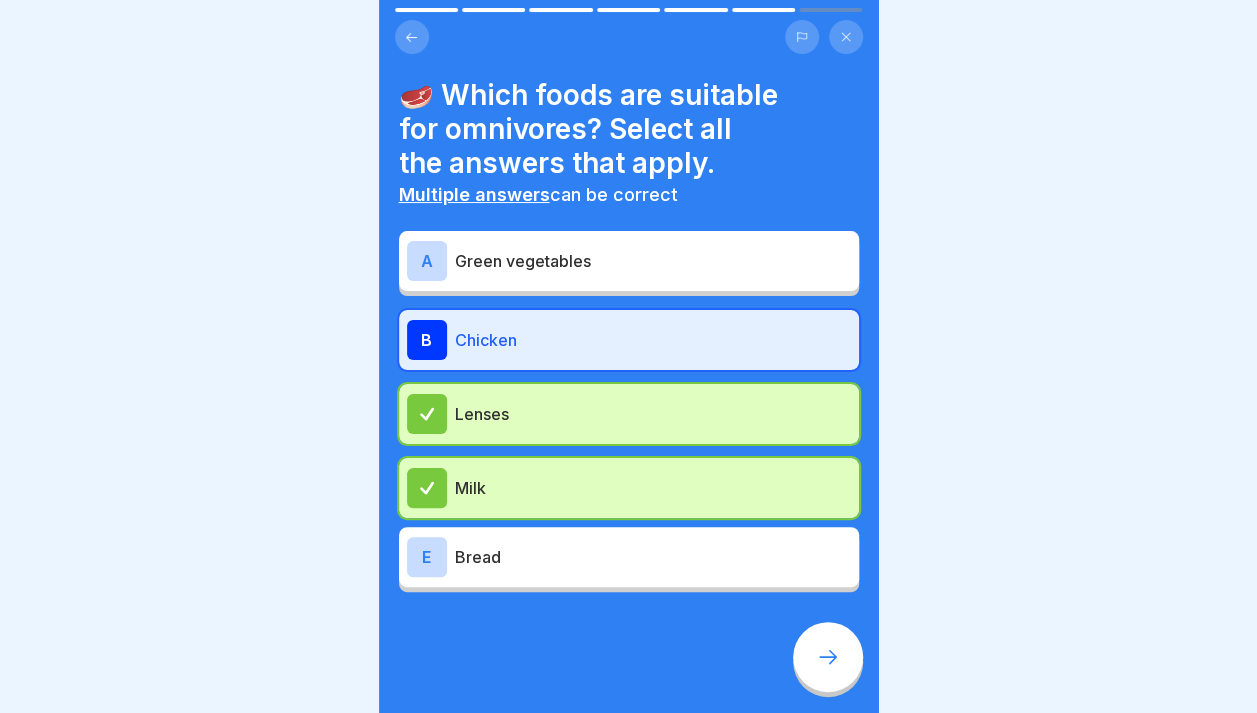 click on "A" at bounding box center (427, 261) 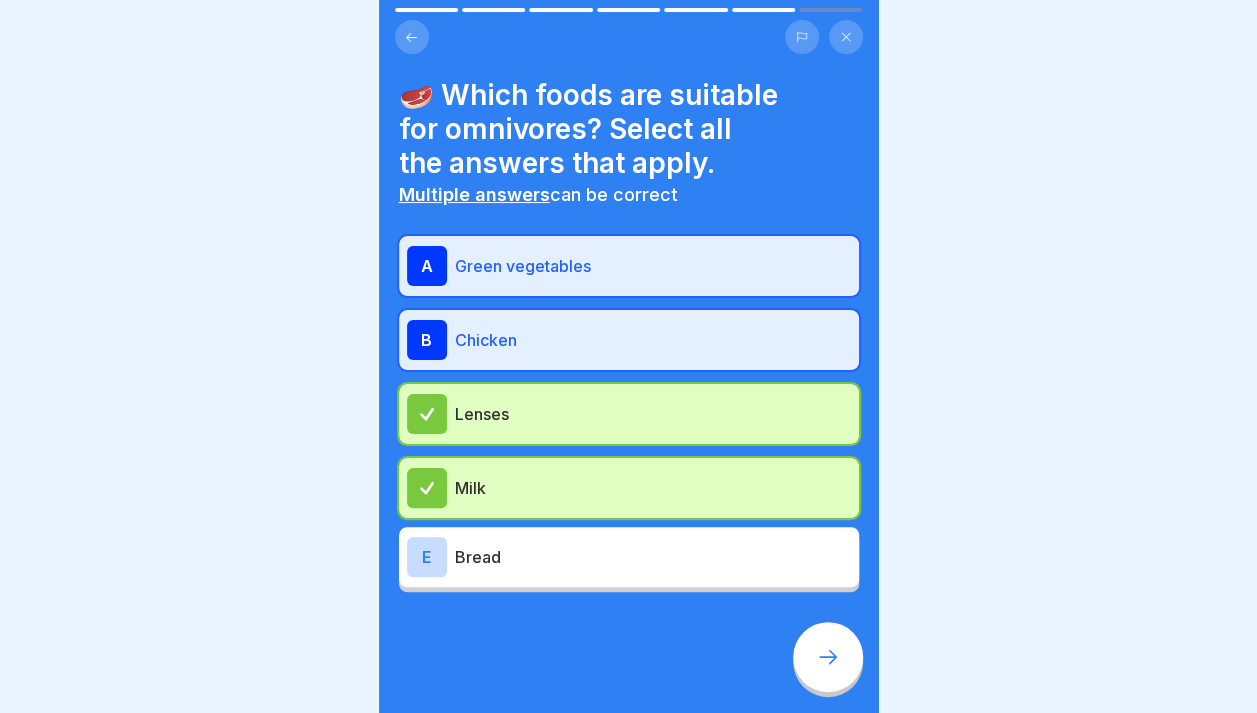 click on "E" at bounding box center [427, 557] 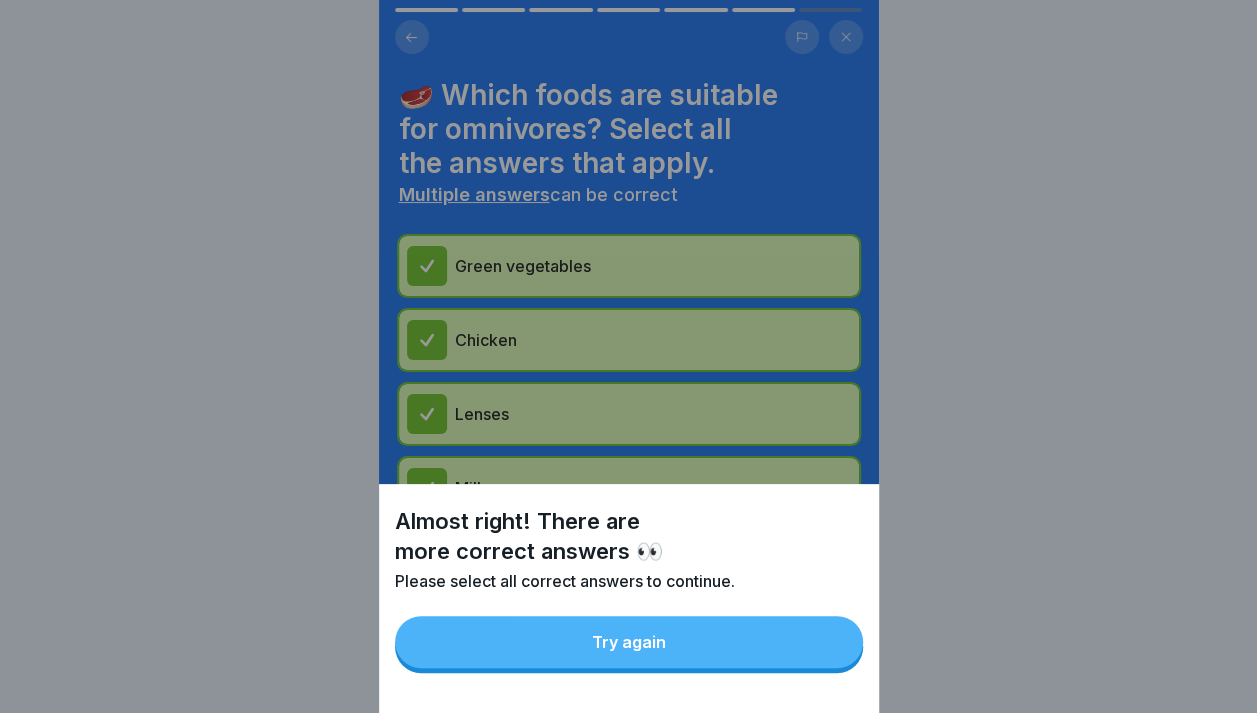 click on "Try again" at bounding box center (629, 642) 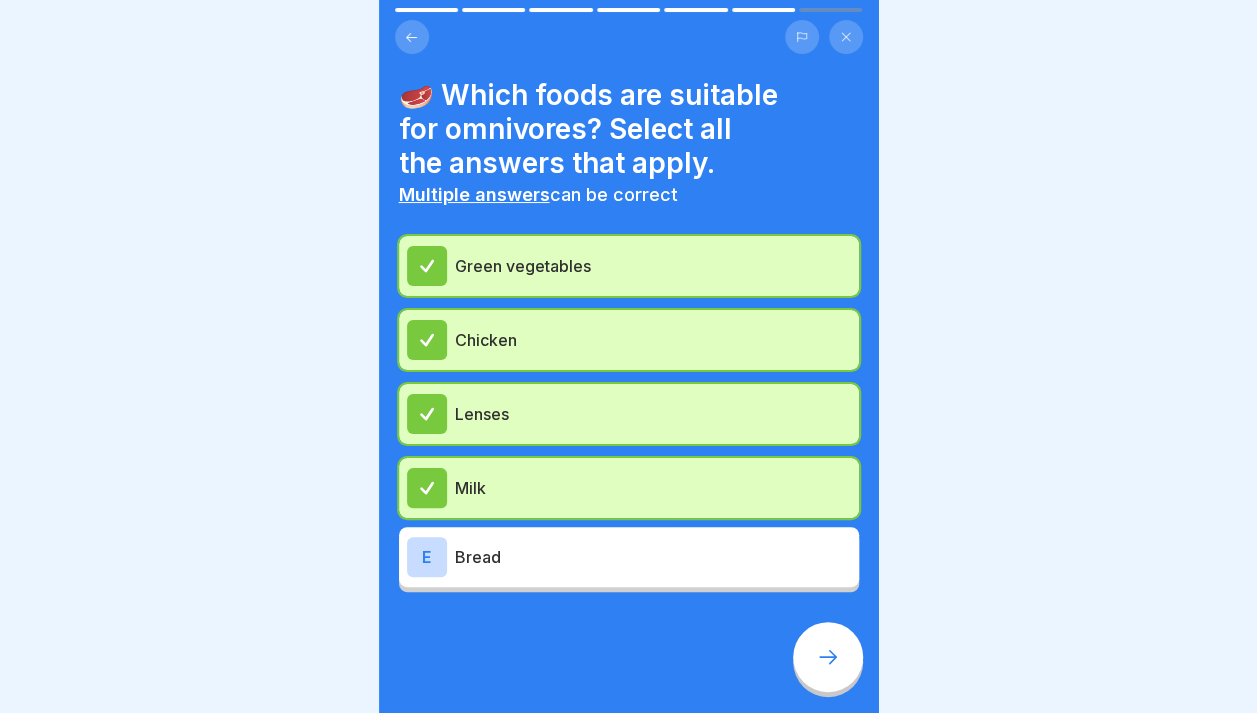 click on "E" at bounding box center [427, 557] 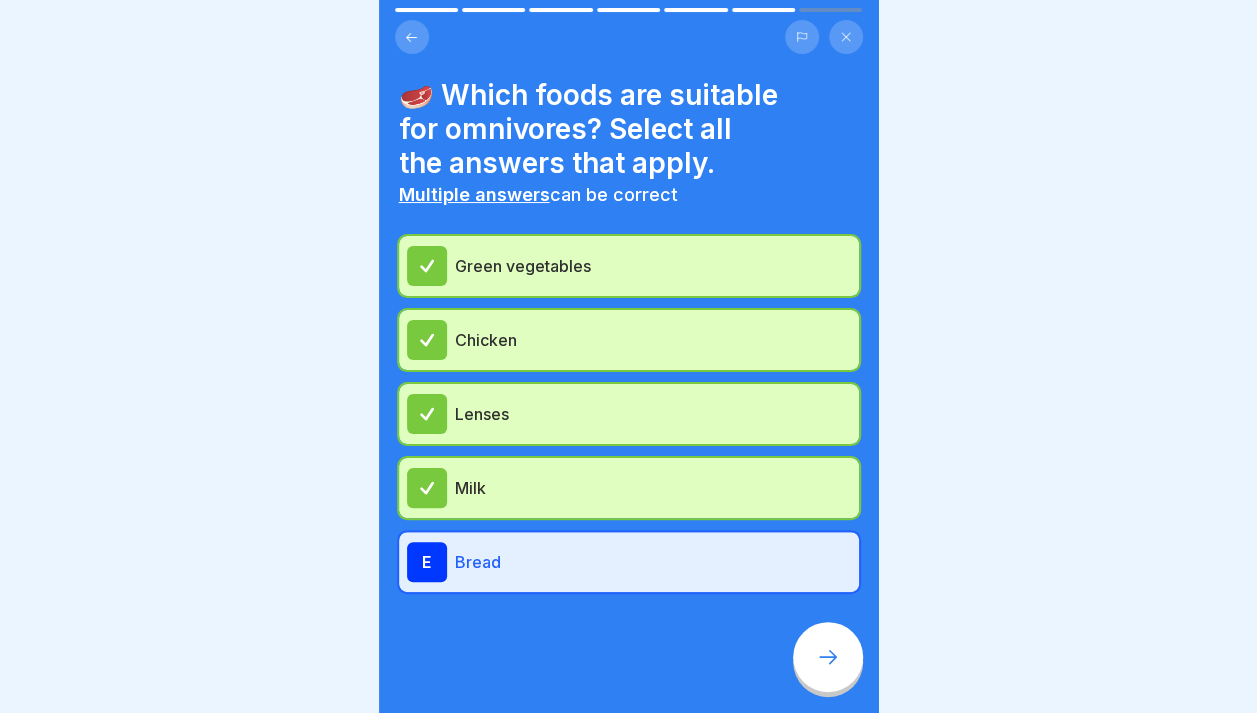 click 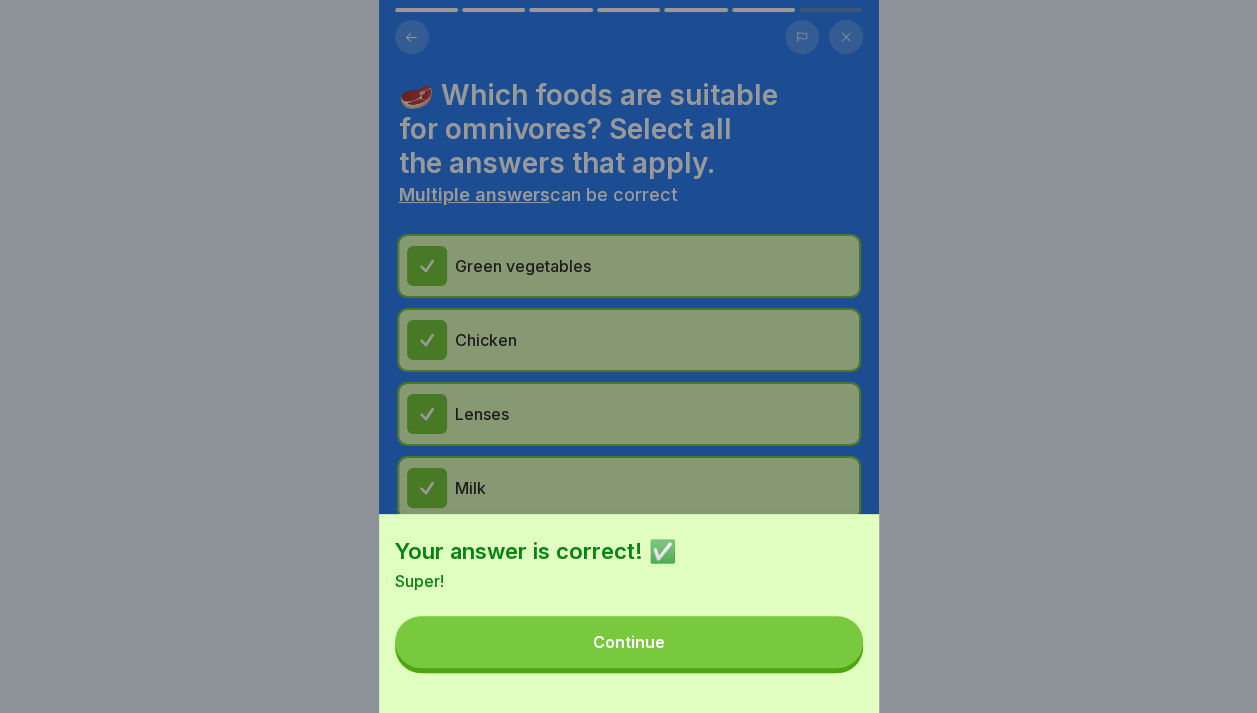 click on "Continue" at bounding box center [629, 642] 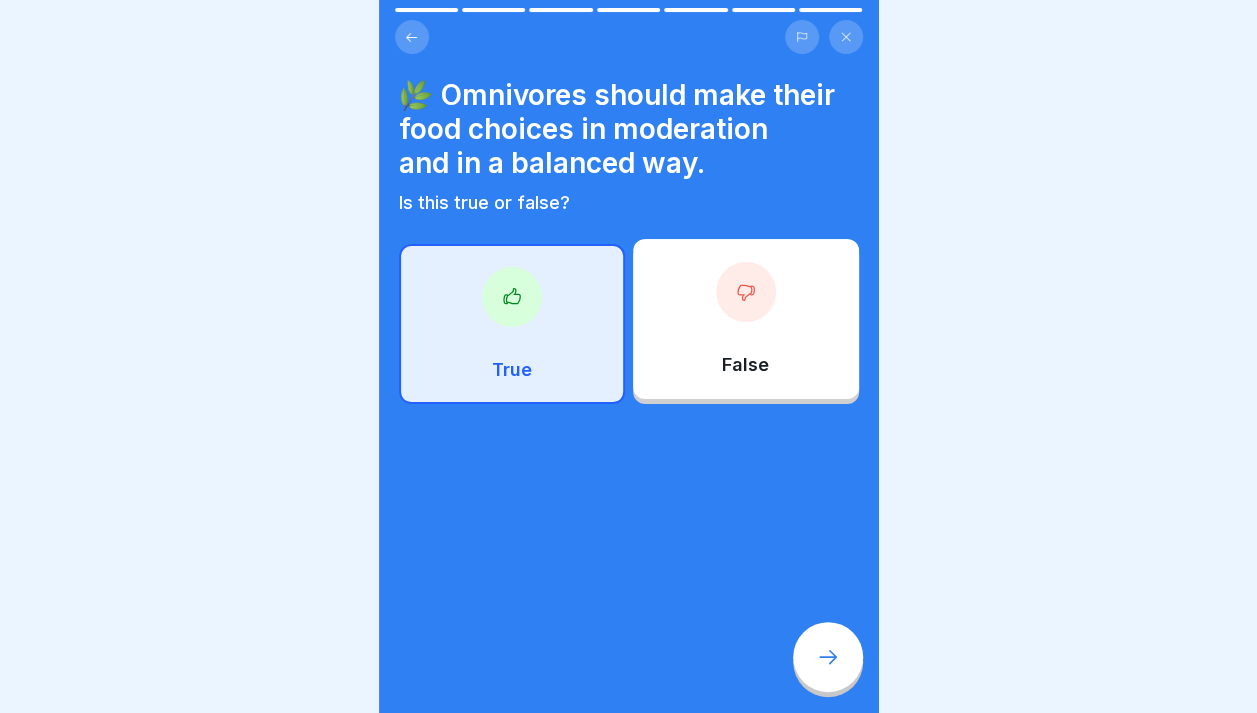 click on "True" at bounding box center [512, 370] 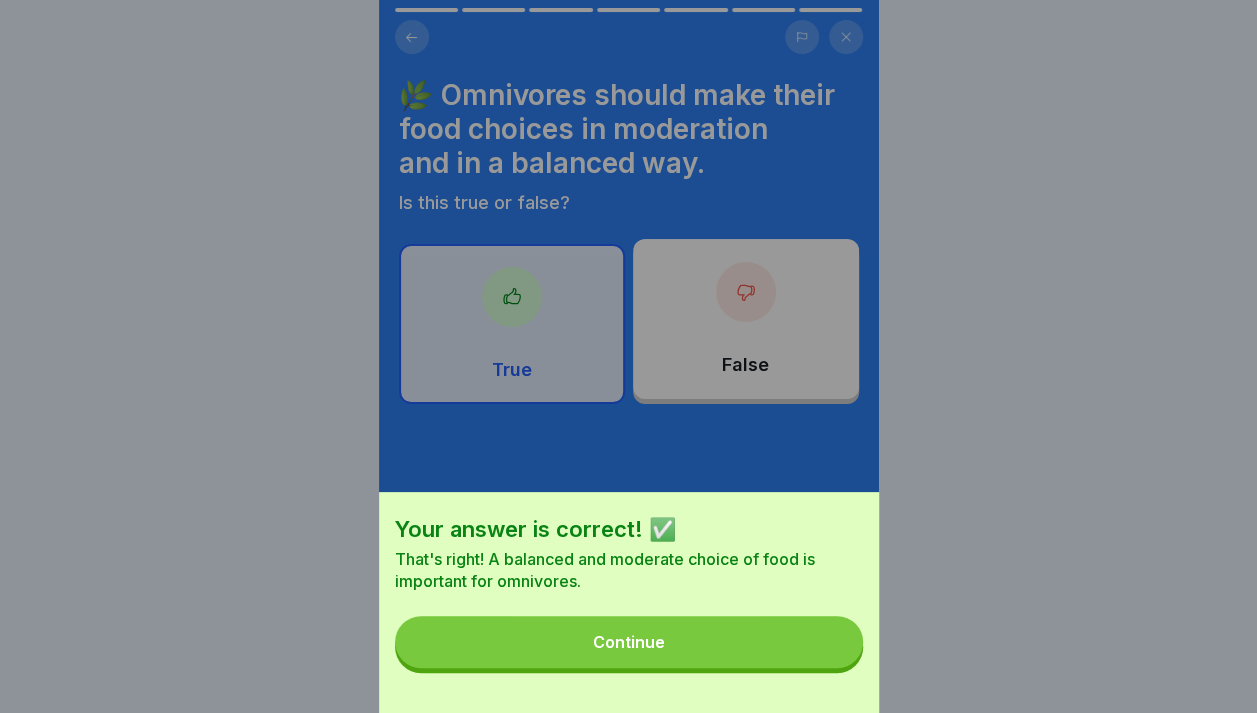 click on "Continue" at bounding box center [629, 642] 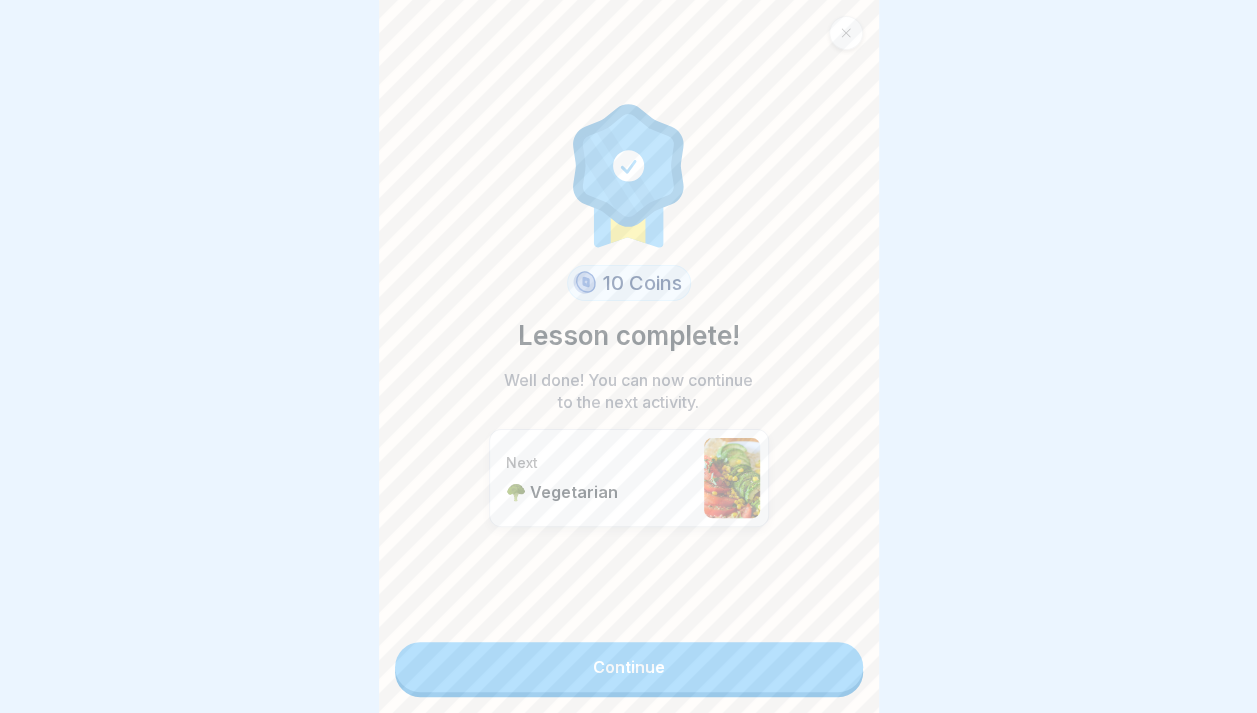 click on "Continue" at bounding box center [629, 667] 